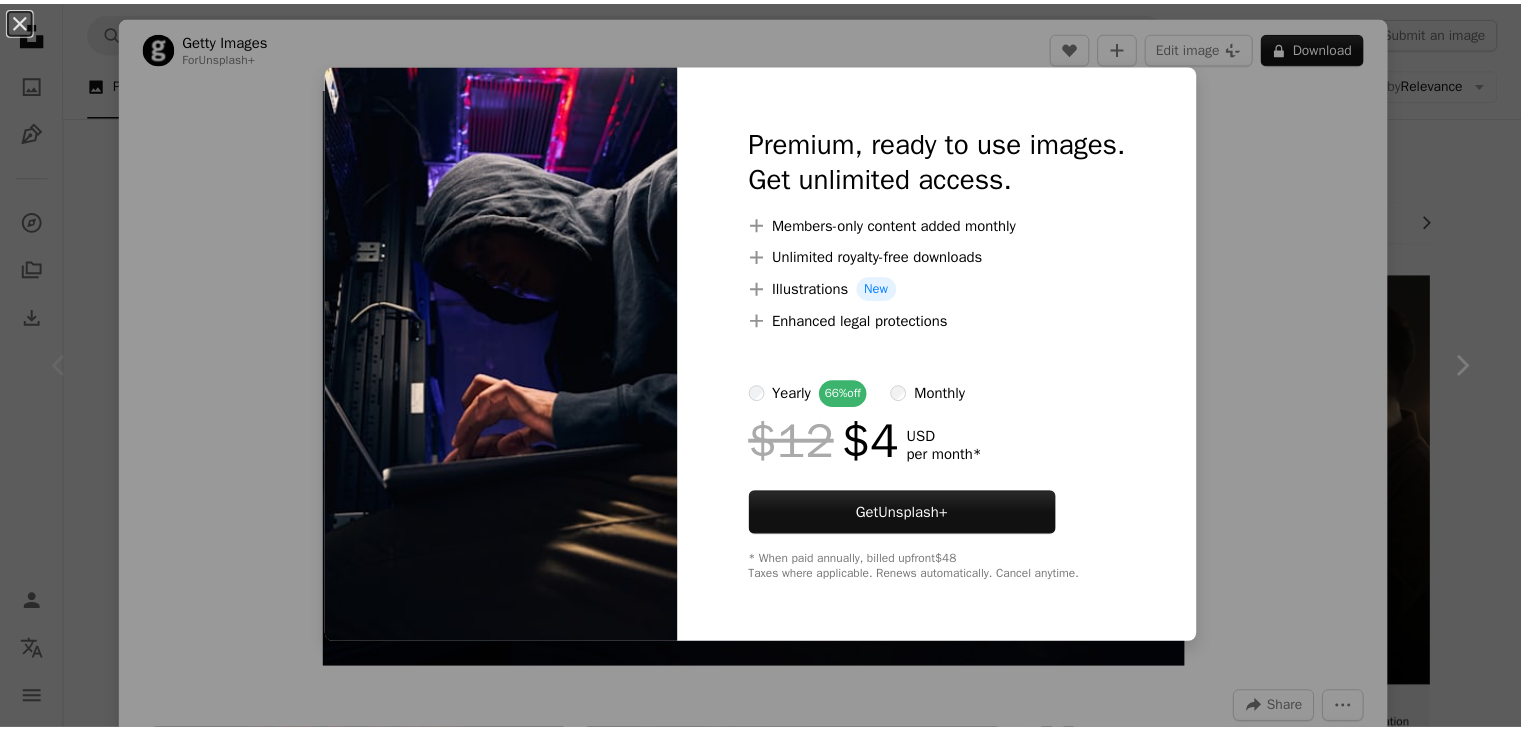 scroll, scrollTop: 84, scrollLeft: 0, axis: vertical 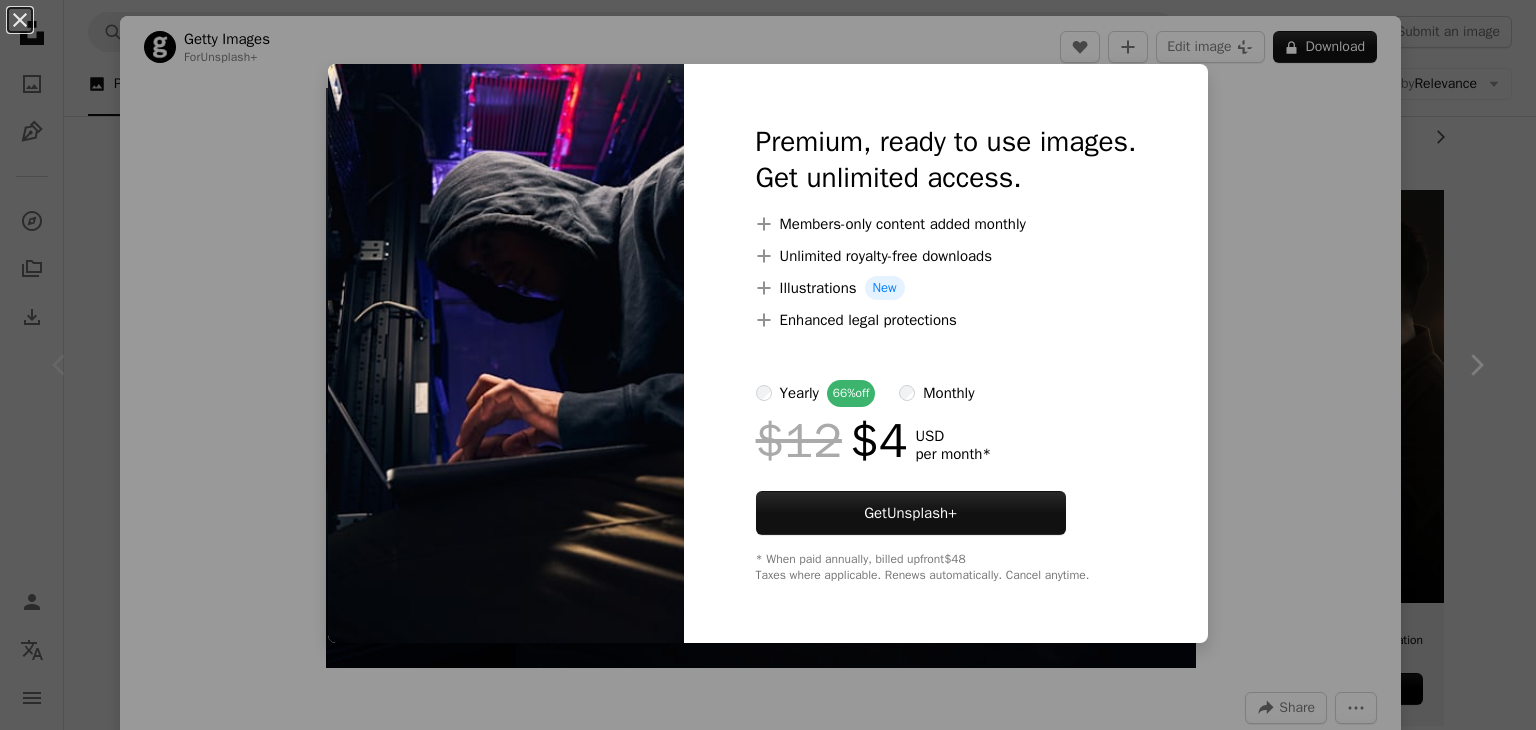 click on "An X shape Premium, ready to use images. Get unlimited access. A plus sign Members-only content added monthly A plus sign Unlimited royalty-free downloads A plus sign Illustrations  New A plus sign Enhanced legal protections yearly 66%  off monthly $12   $4 USD per month * Get  Unsplash+ * When paid annually, billed upfront  $48 Taxes where applicable. Renews automatically. Cancel anytime." at bounding box center [768, 365] 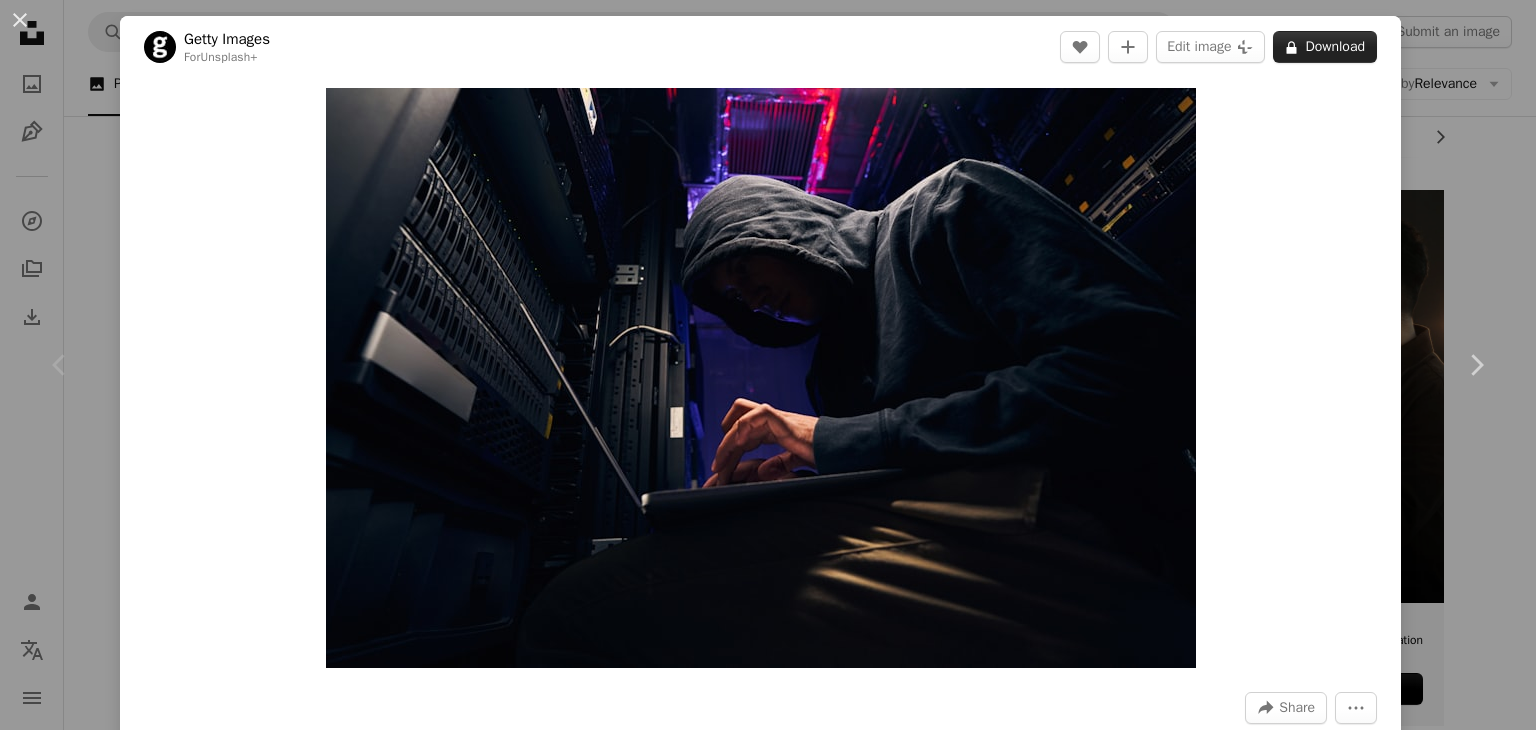 click on "A lock   Download" at bounding box center (1325, 47) 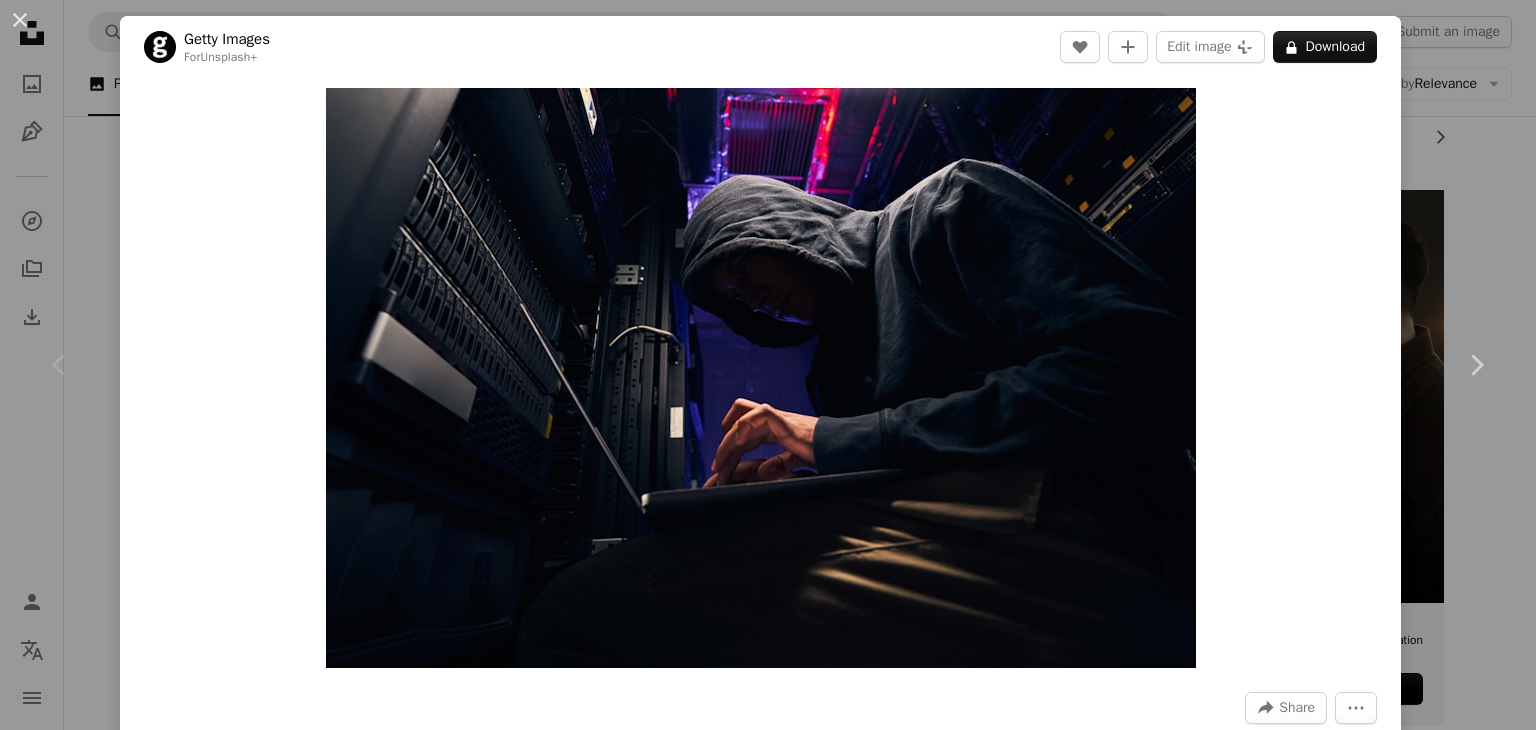click on "An X shape Premium, ready to use images. Get unlimited access. A plus sign Members-only content added monthly A plus sign Unlimited royalty-free downloads A plus sign Illustrations  New A plus sign Enhanced legal protections yearly 66%  off monthly $12   $4 USD per month * Get  Unsplash+ * When paid annually, billed upfront  $48 Taxes where applicable. Renews automatically. Cancel anytime." at bounding box center (768, 4642) 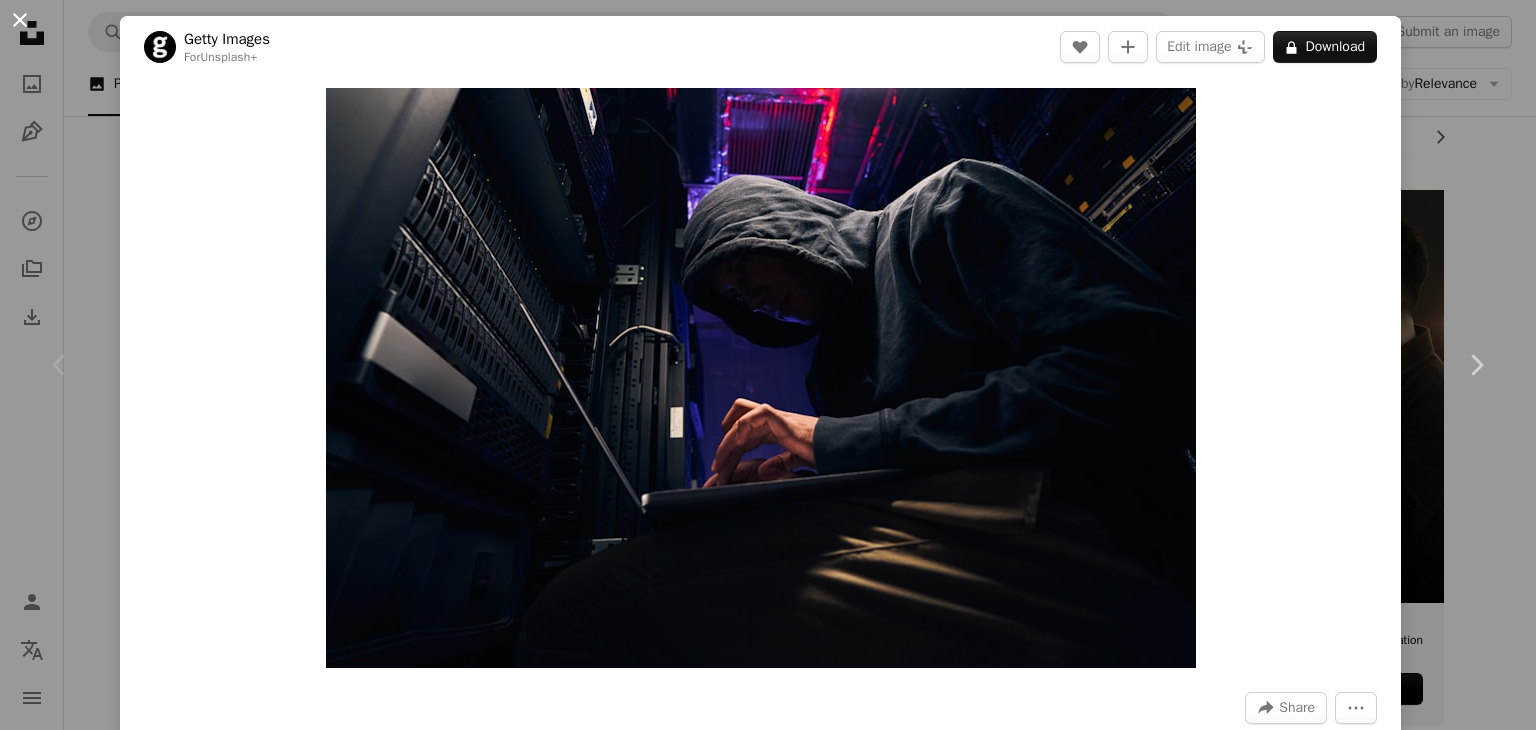 click on "An X shape" at bounding box center (20, 20) 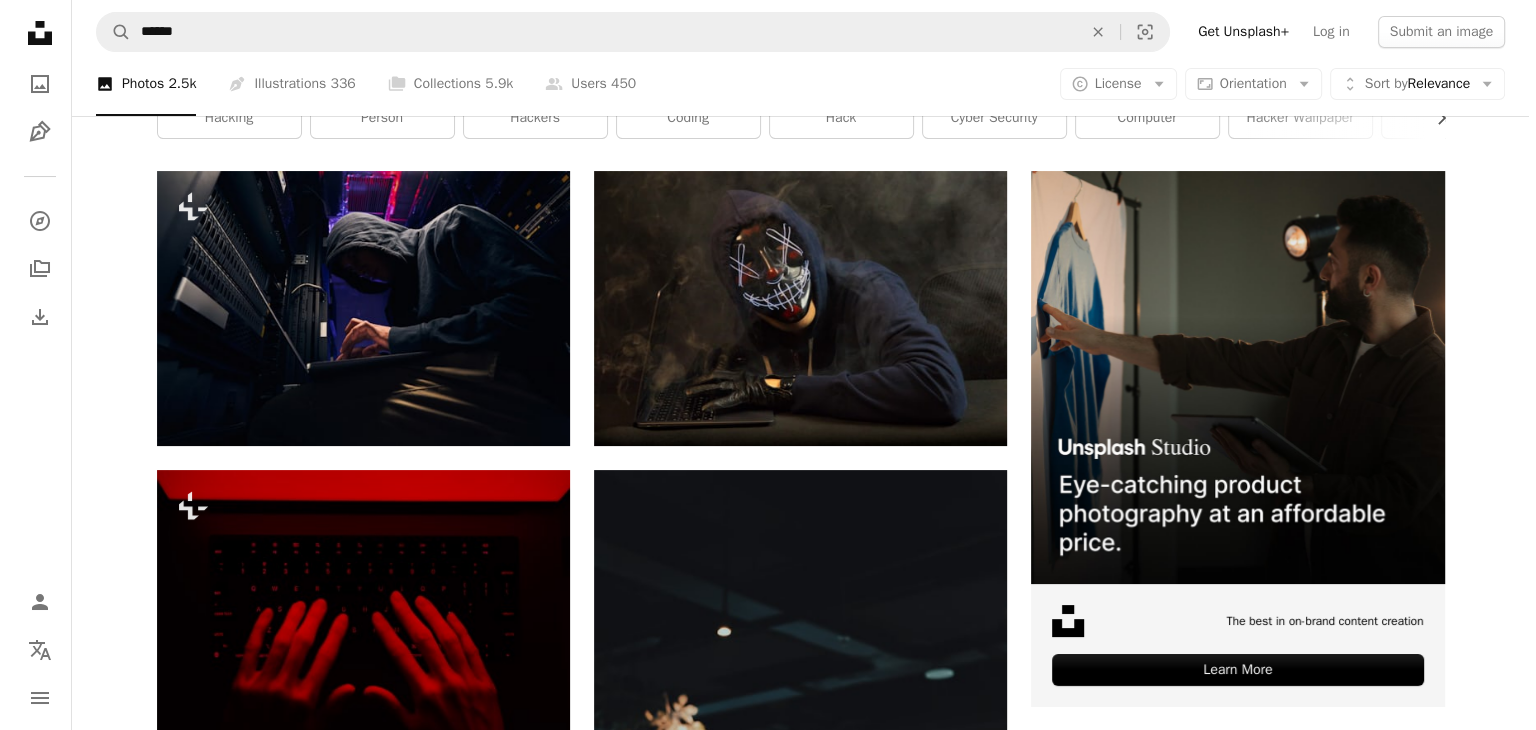 scroll, scrollTop: 17, scrollLeft: 0, axis: vertical 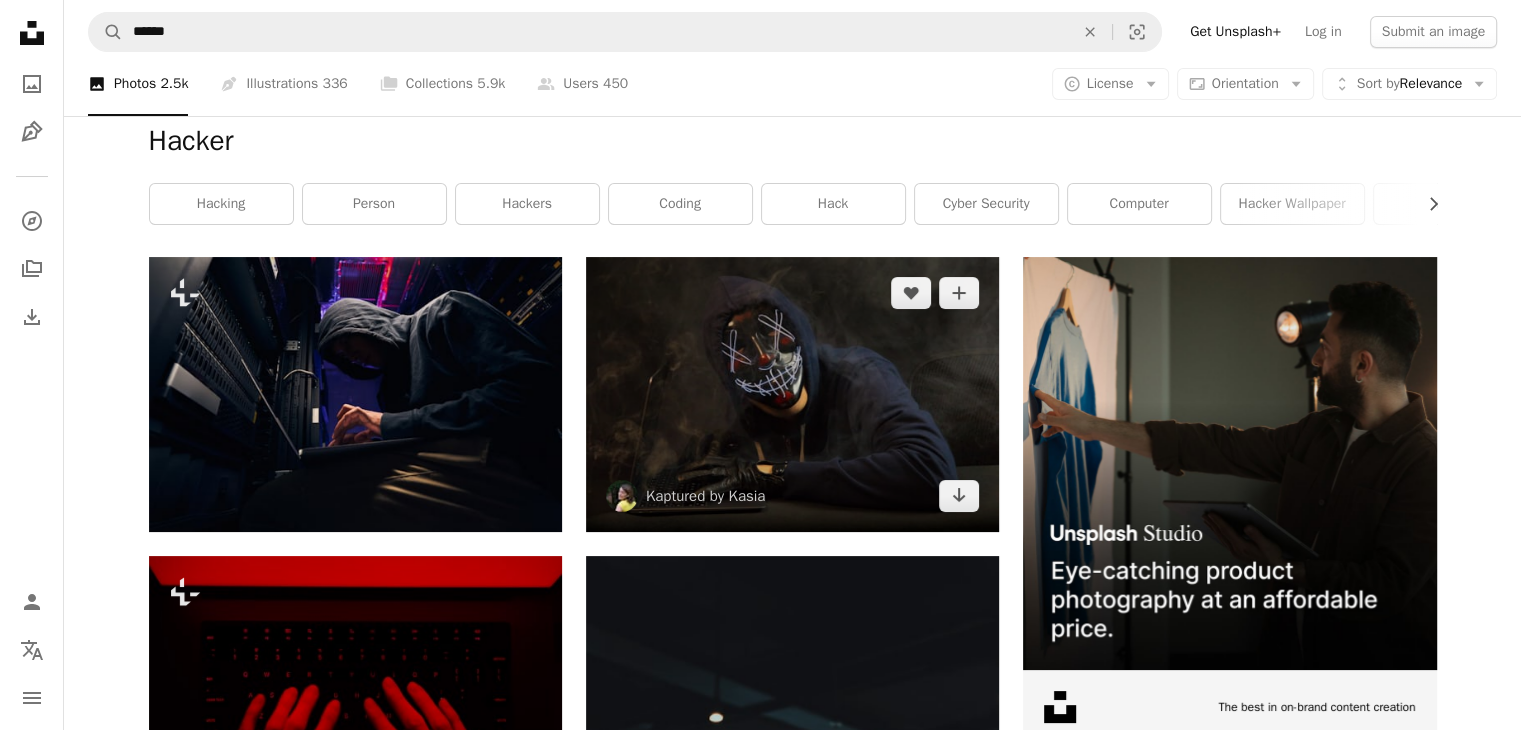 click at bounding box center (792, 394) 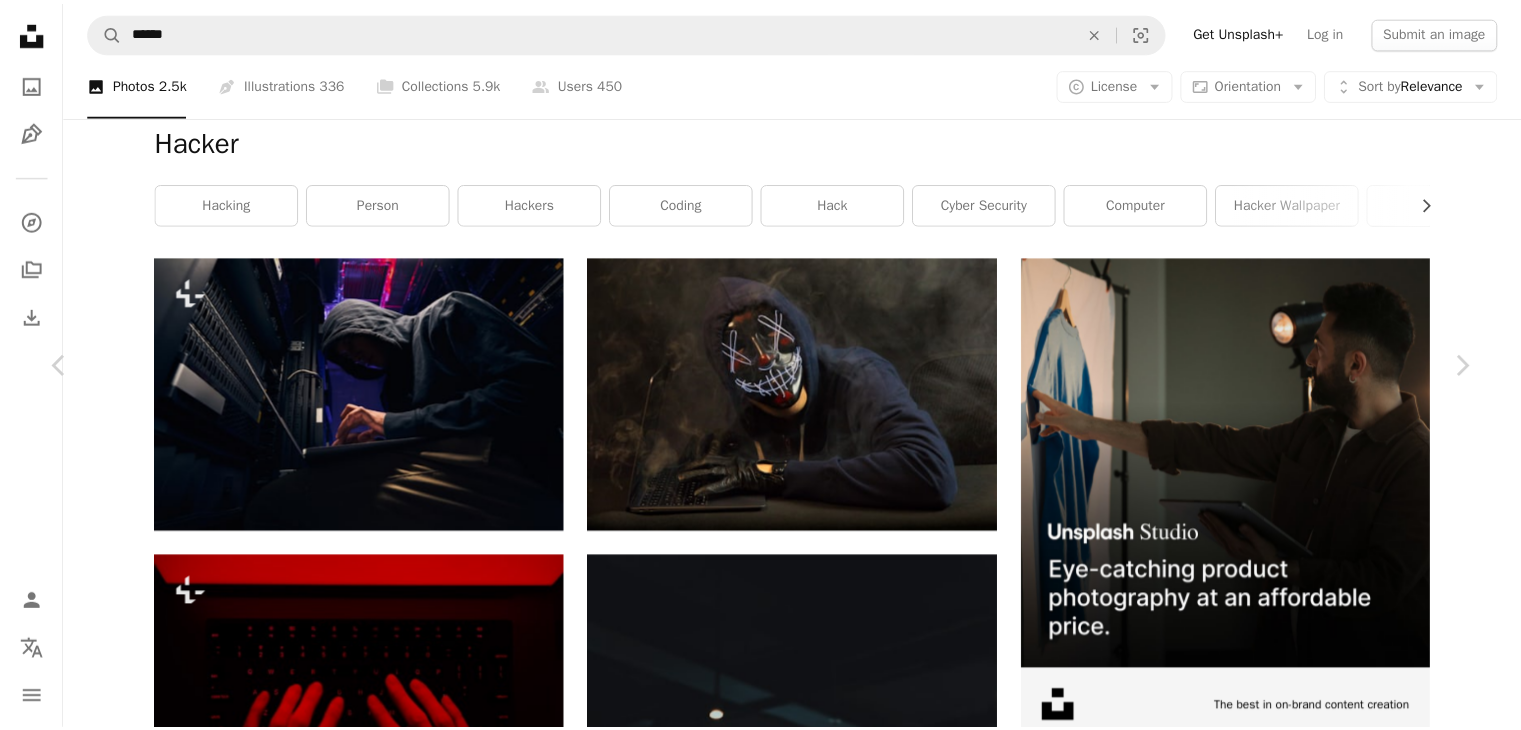 scroll, scrollTop: 0, scrollLeft: 0, axis: both 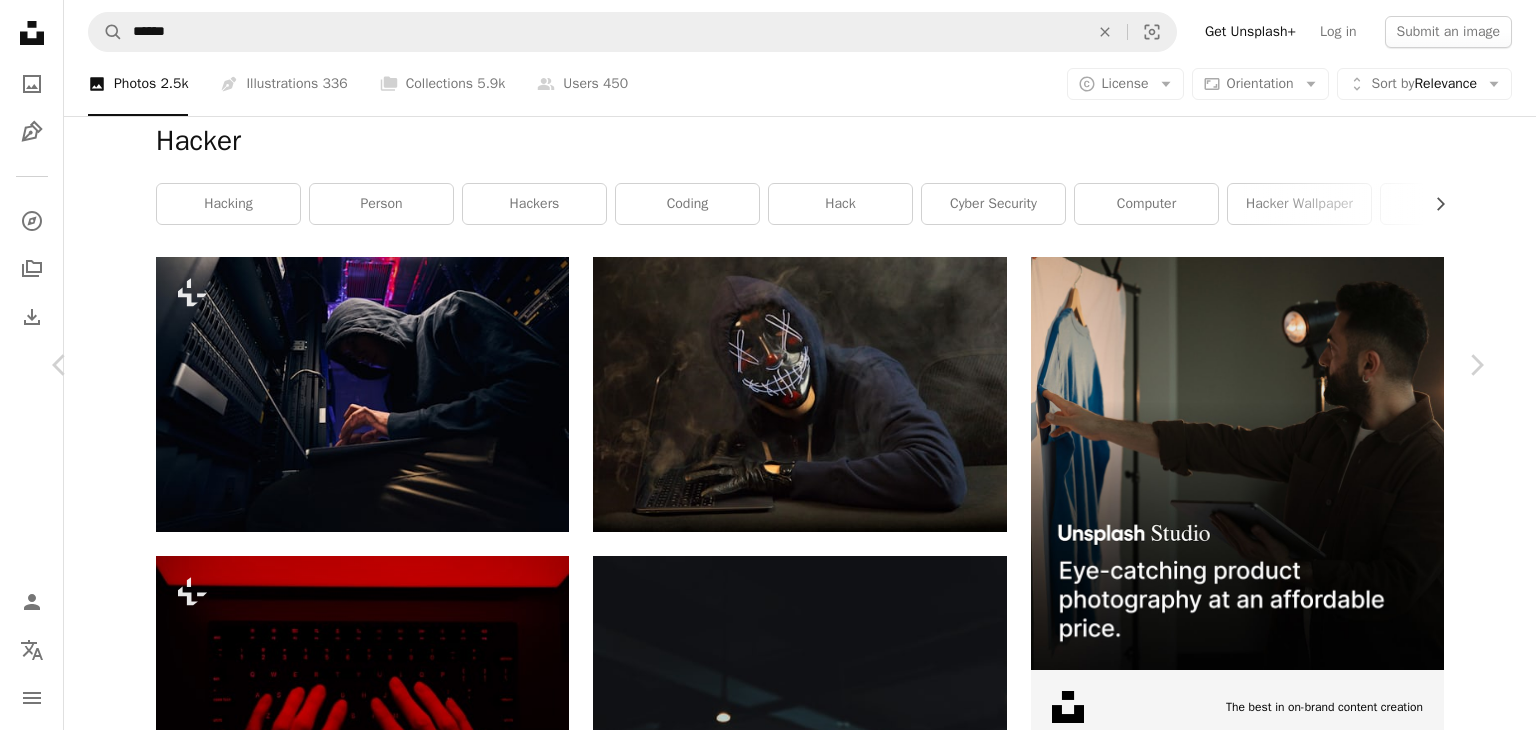click on "An X shape" at bounding box center [20, 20] 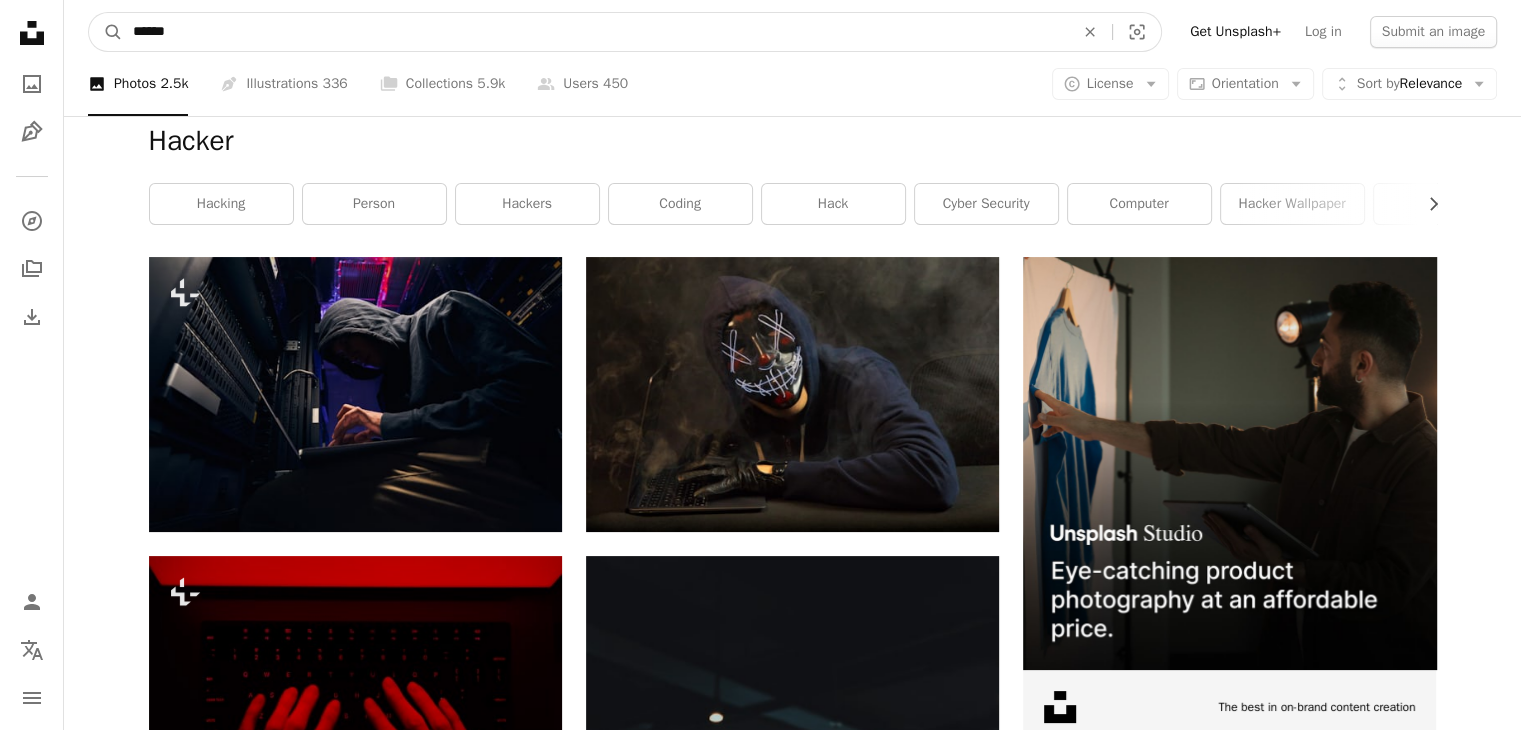 click on "******" at bounding box center [595, 32] 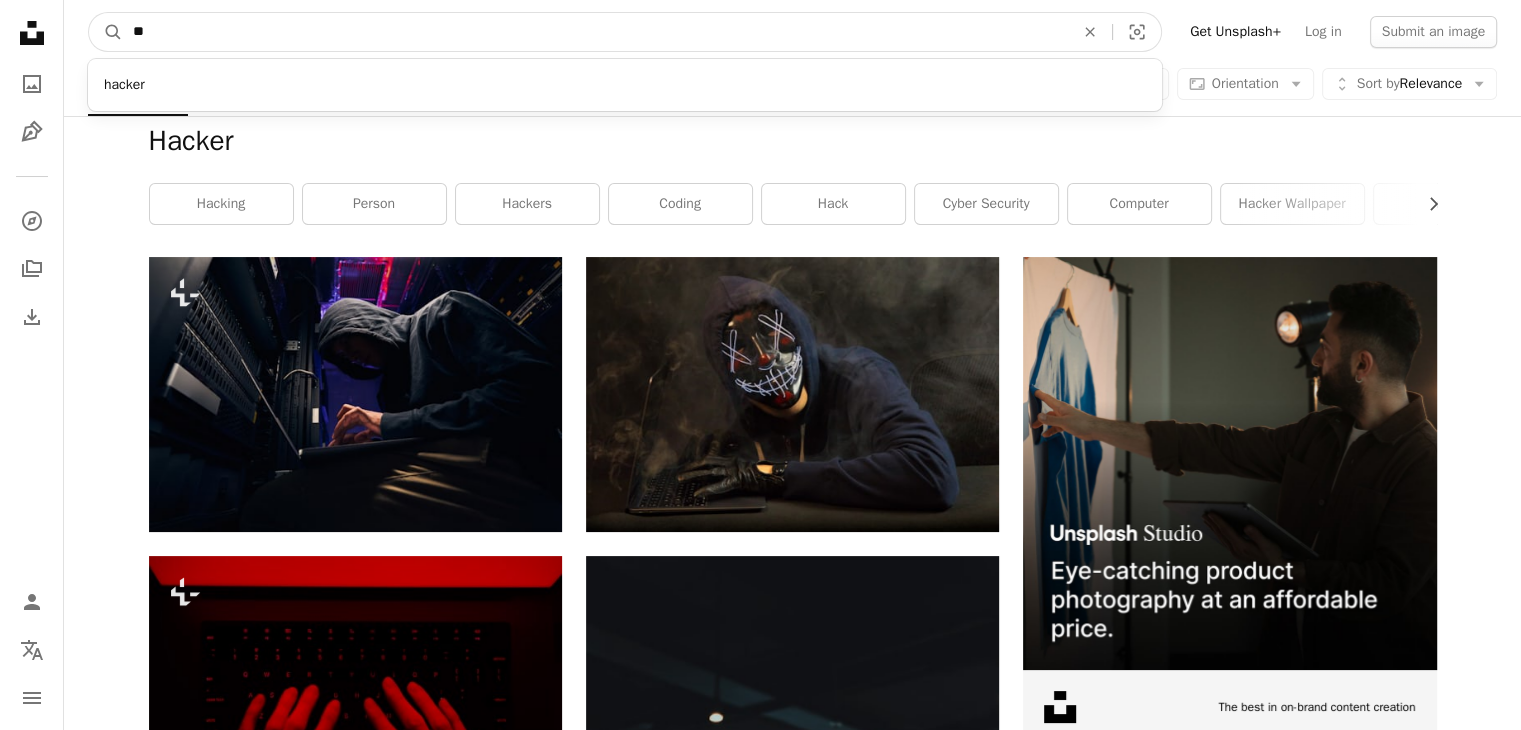 type on "*" 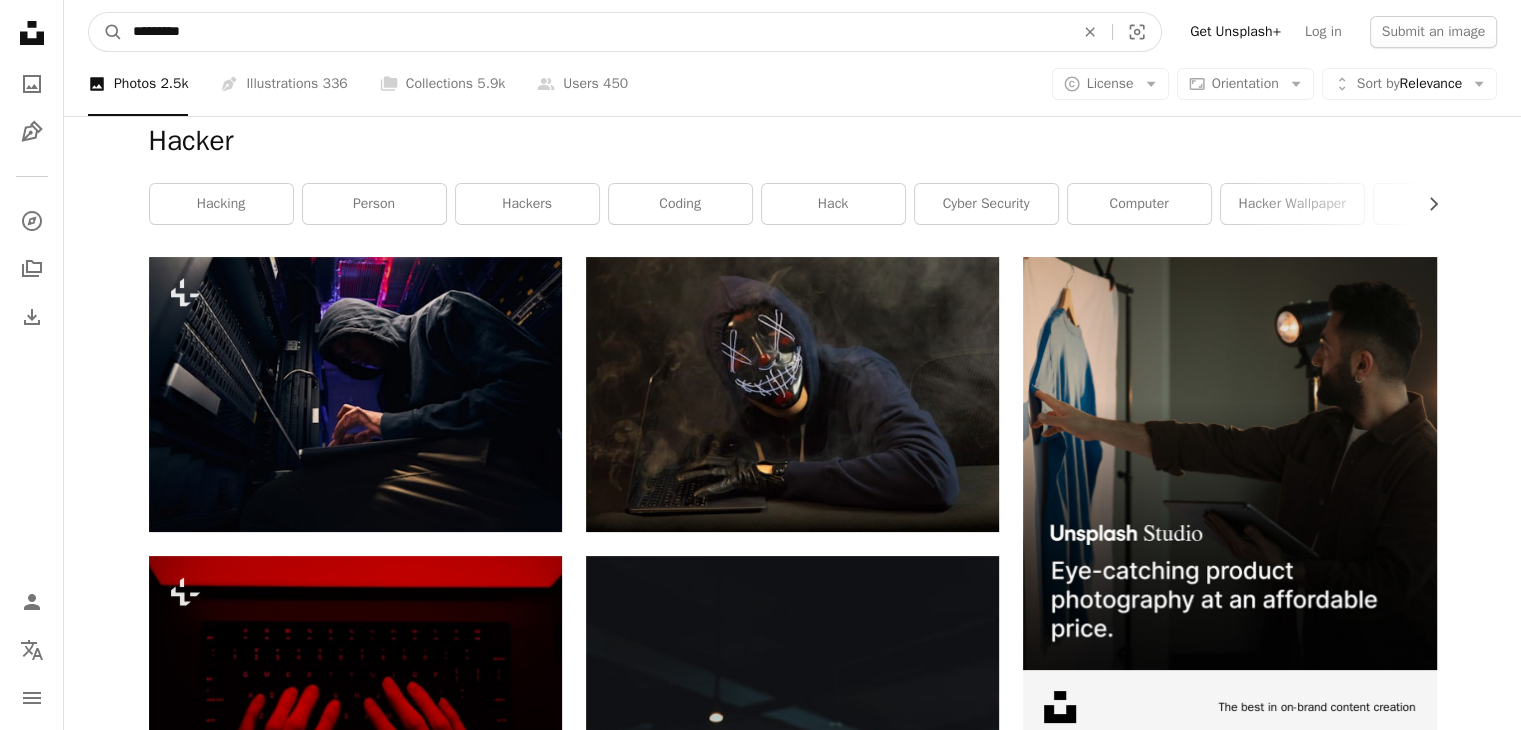 type on "*********" 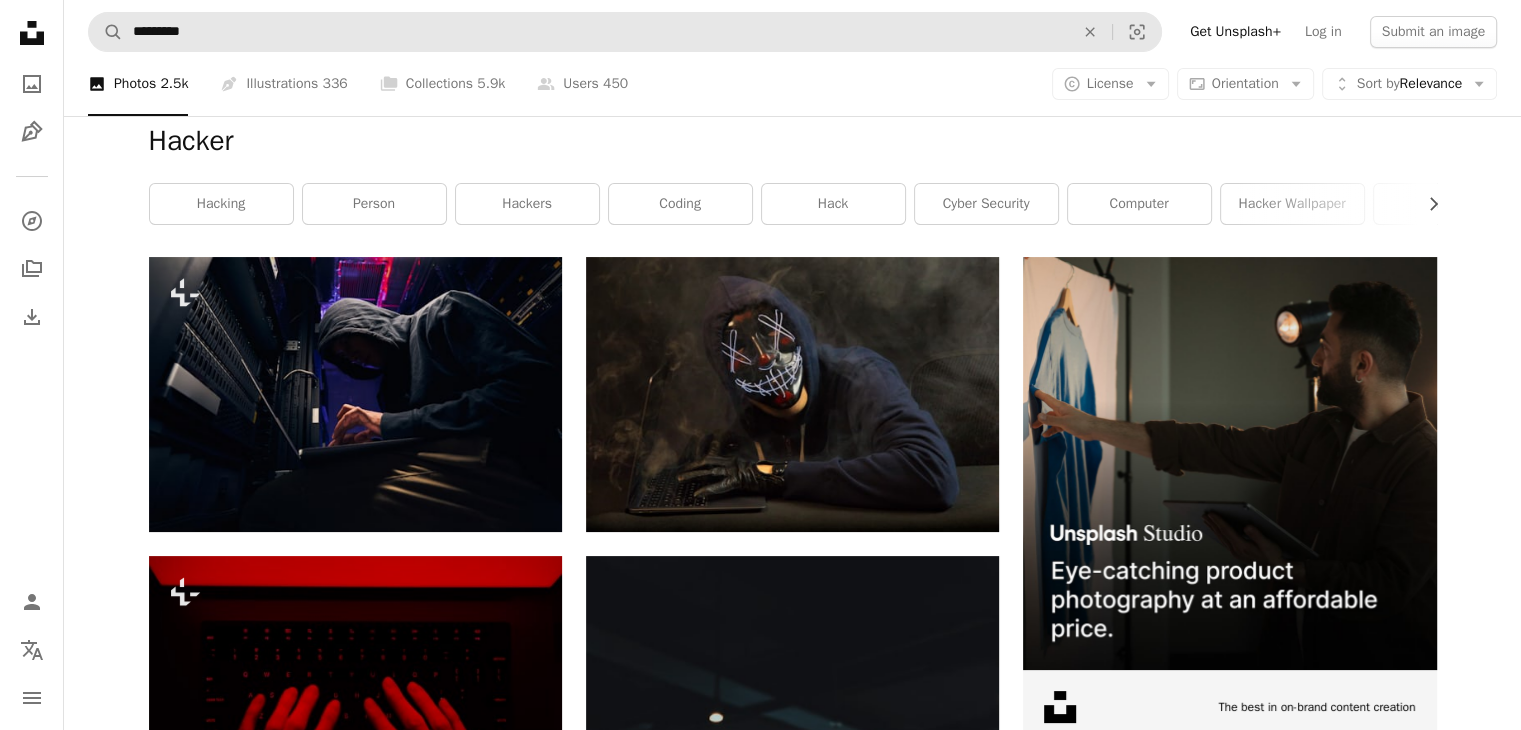 scroll, scrollTop: 0, scrollLeft: 0, axis: both 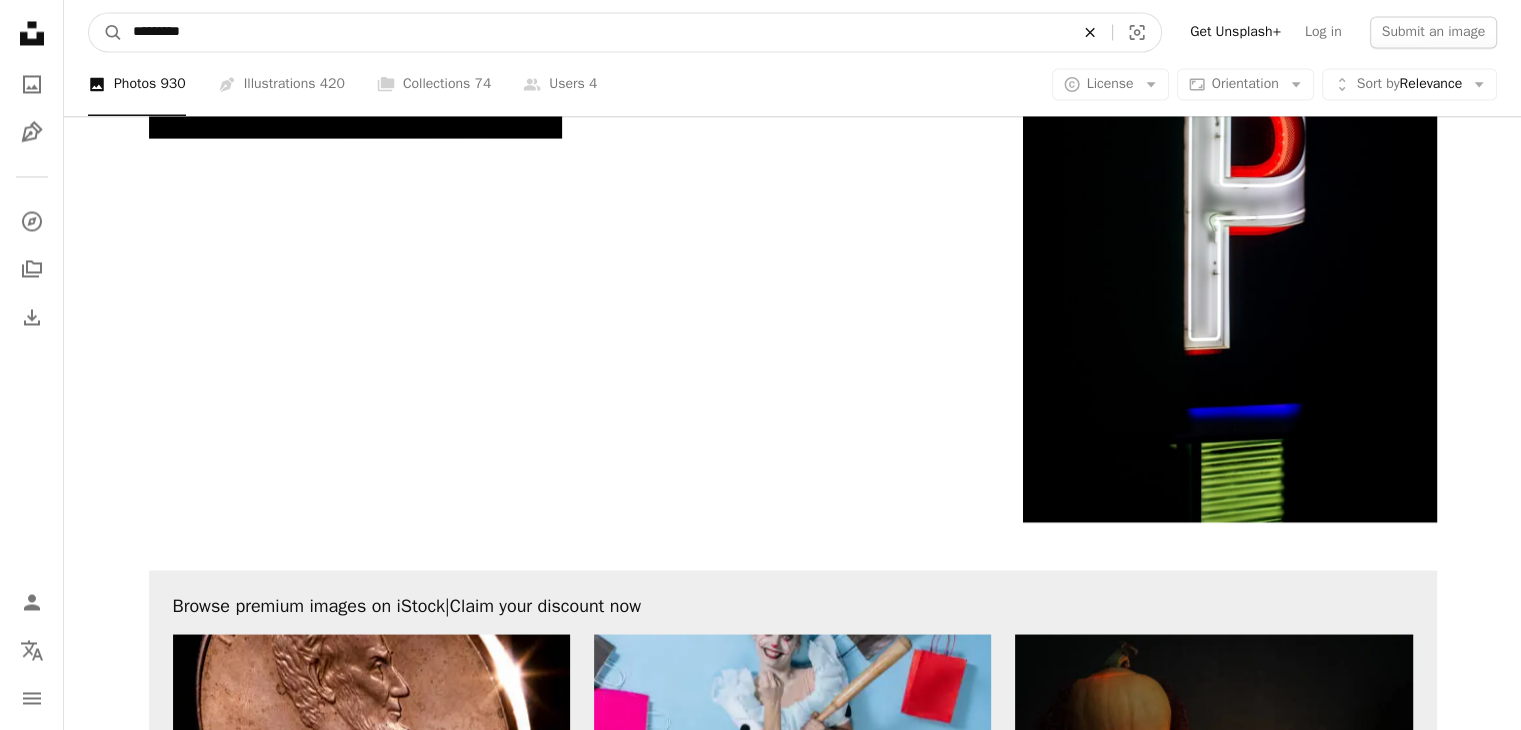 click on "An X shape" 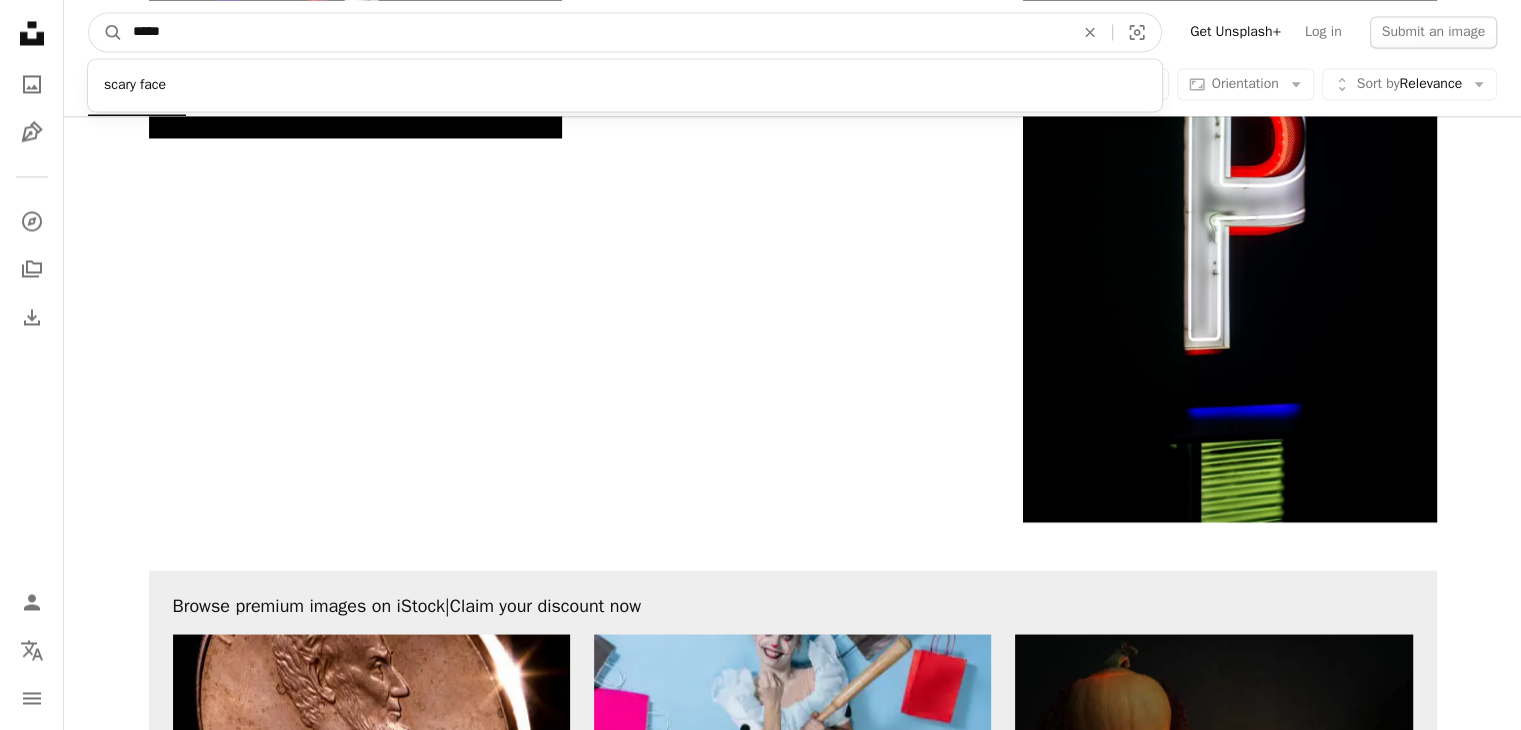 type on "*****" 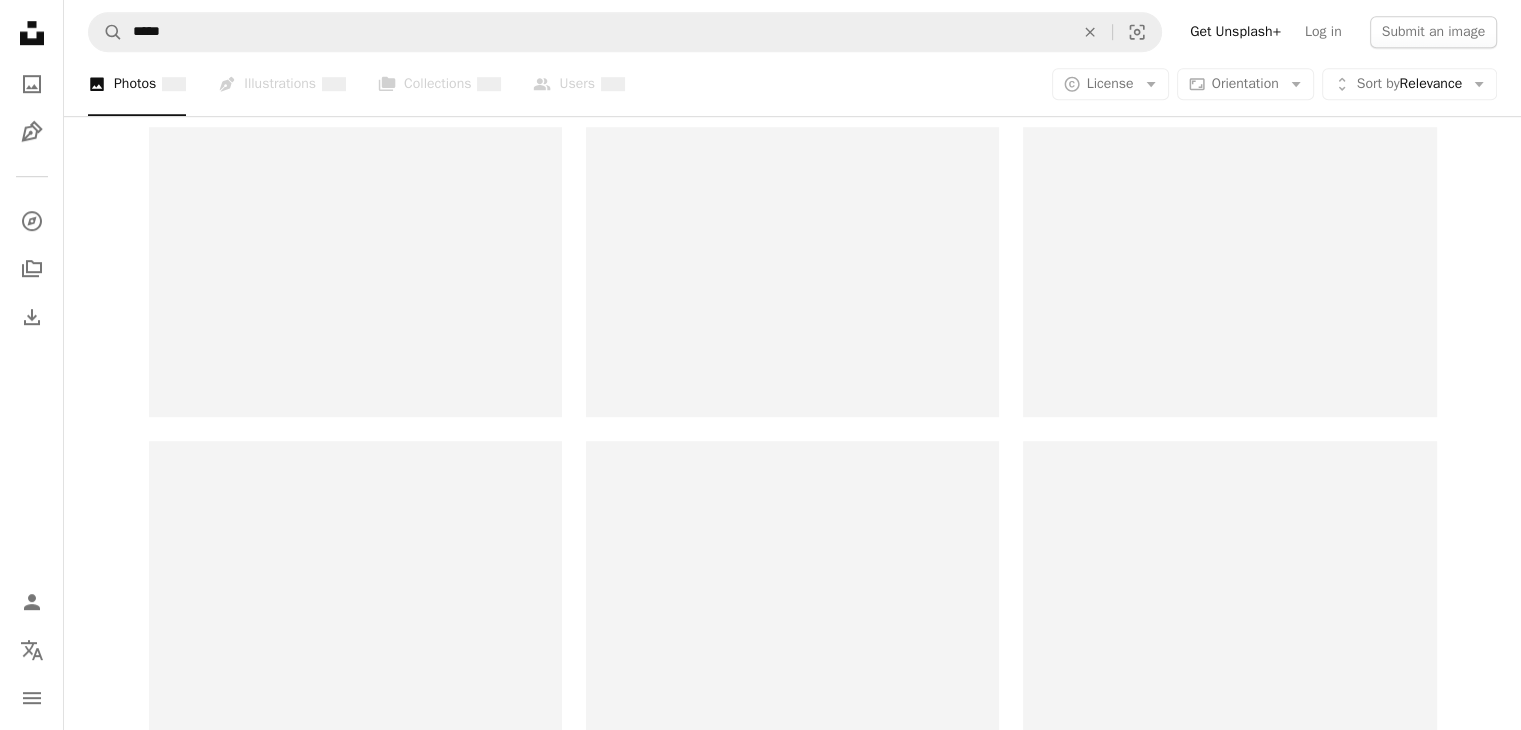 scroll, scrollTop: 0, scrollLeft: 0, axis: both 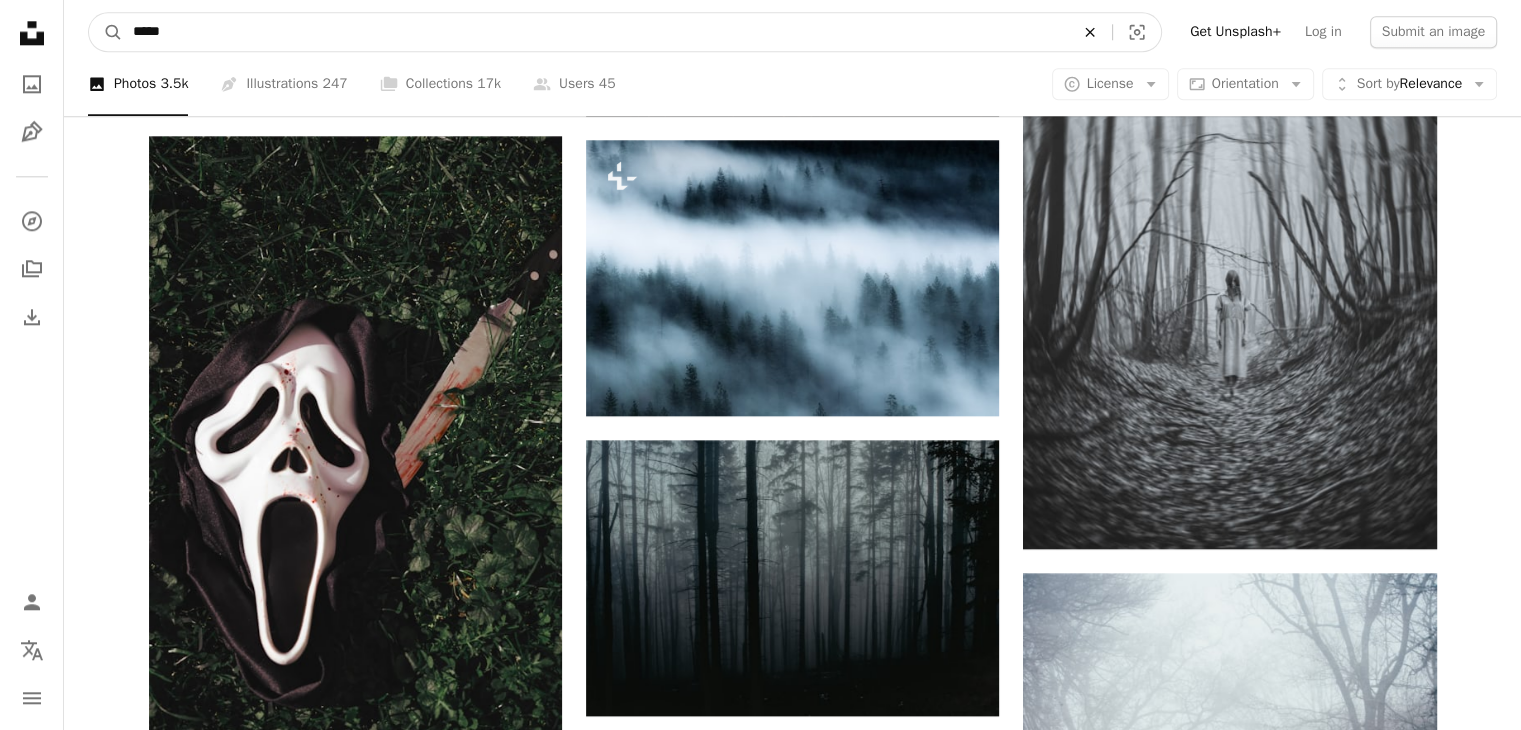click on "An X shape" 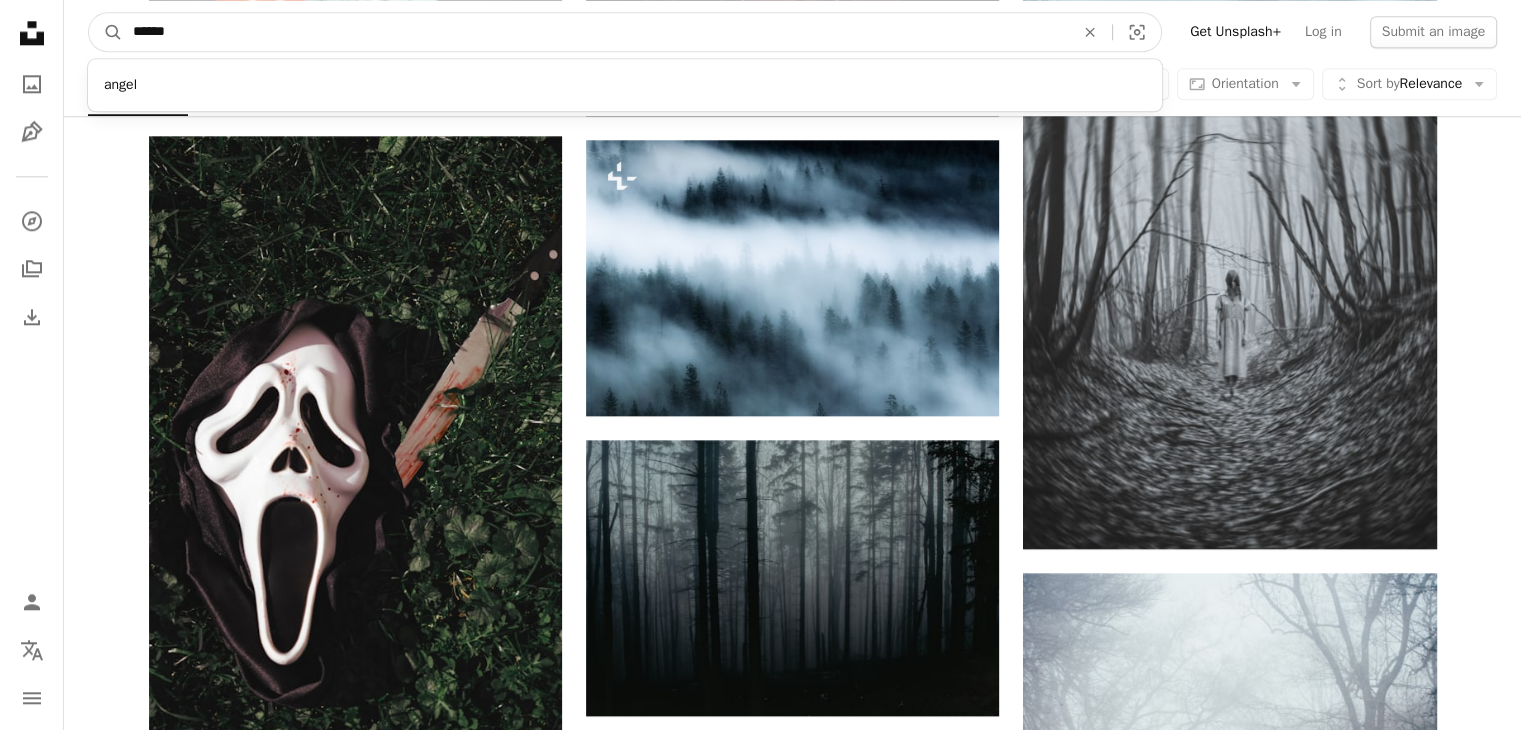 type on "******" 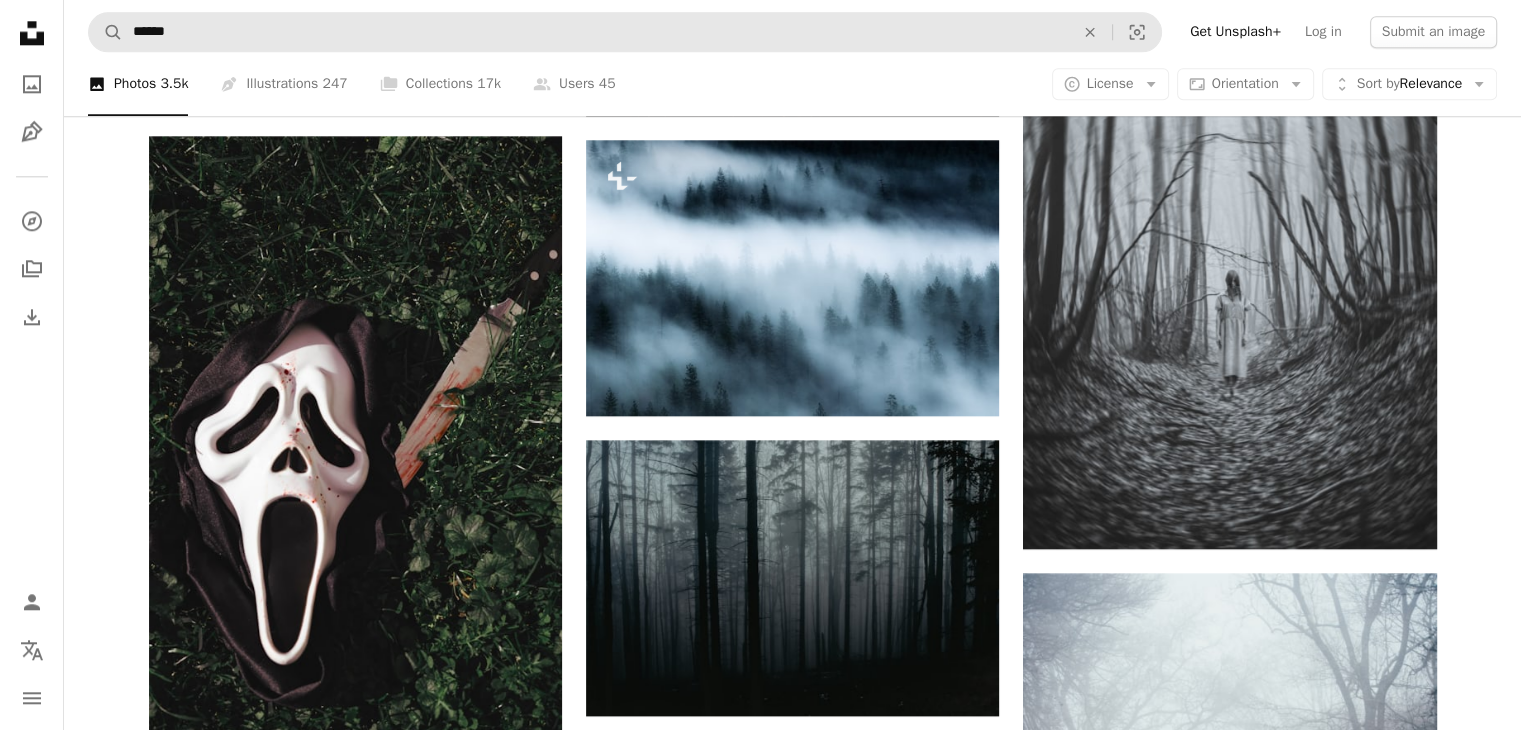 scroll, scrollTop: 0, scrollLeft: 0, axis: both 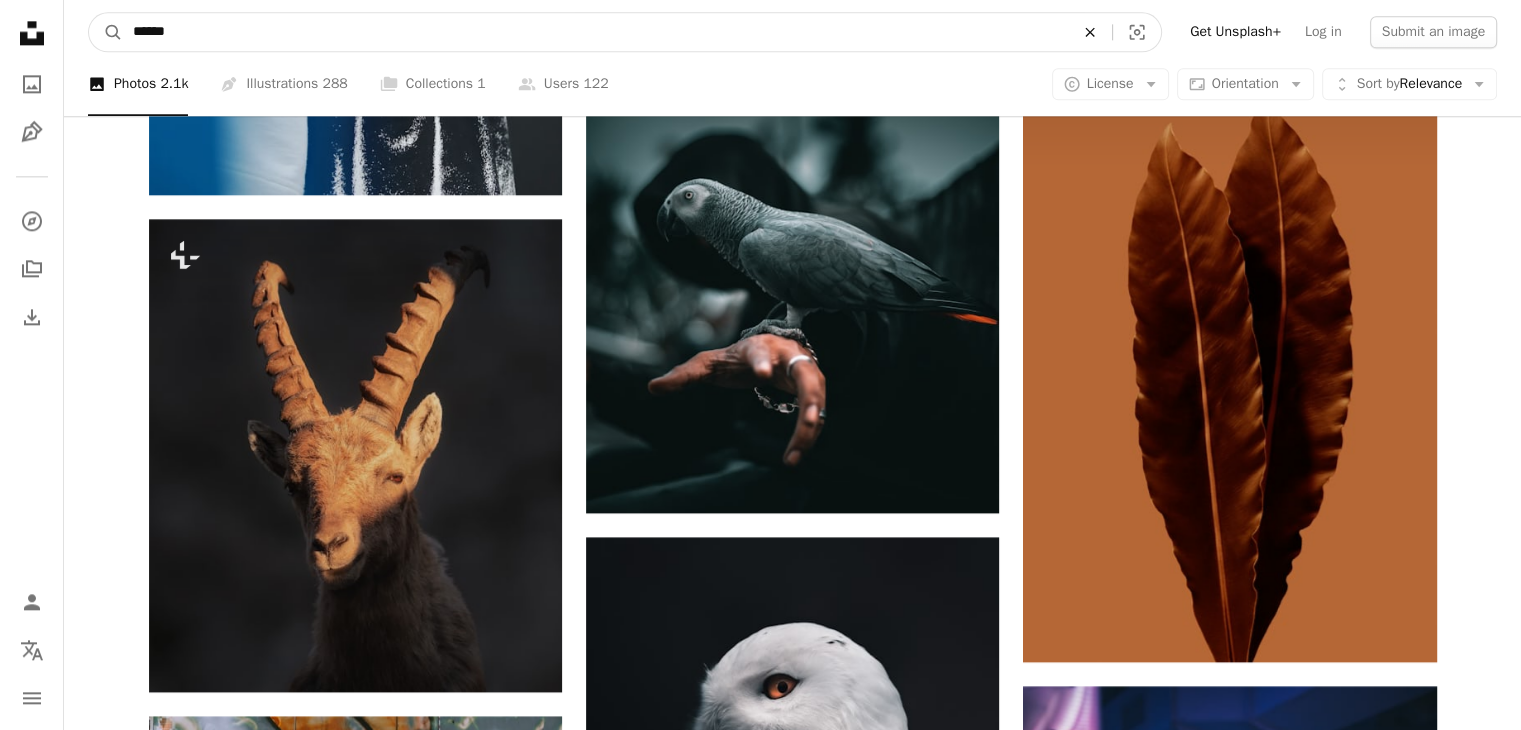 click on "An X shape" at bounding box center [1090, 32] 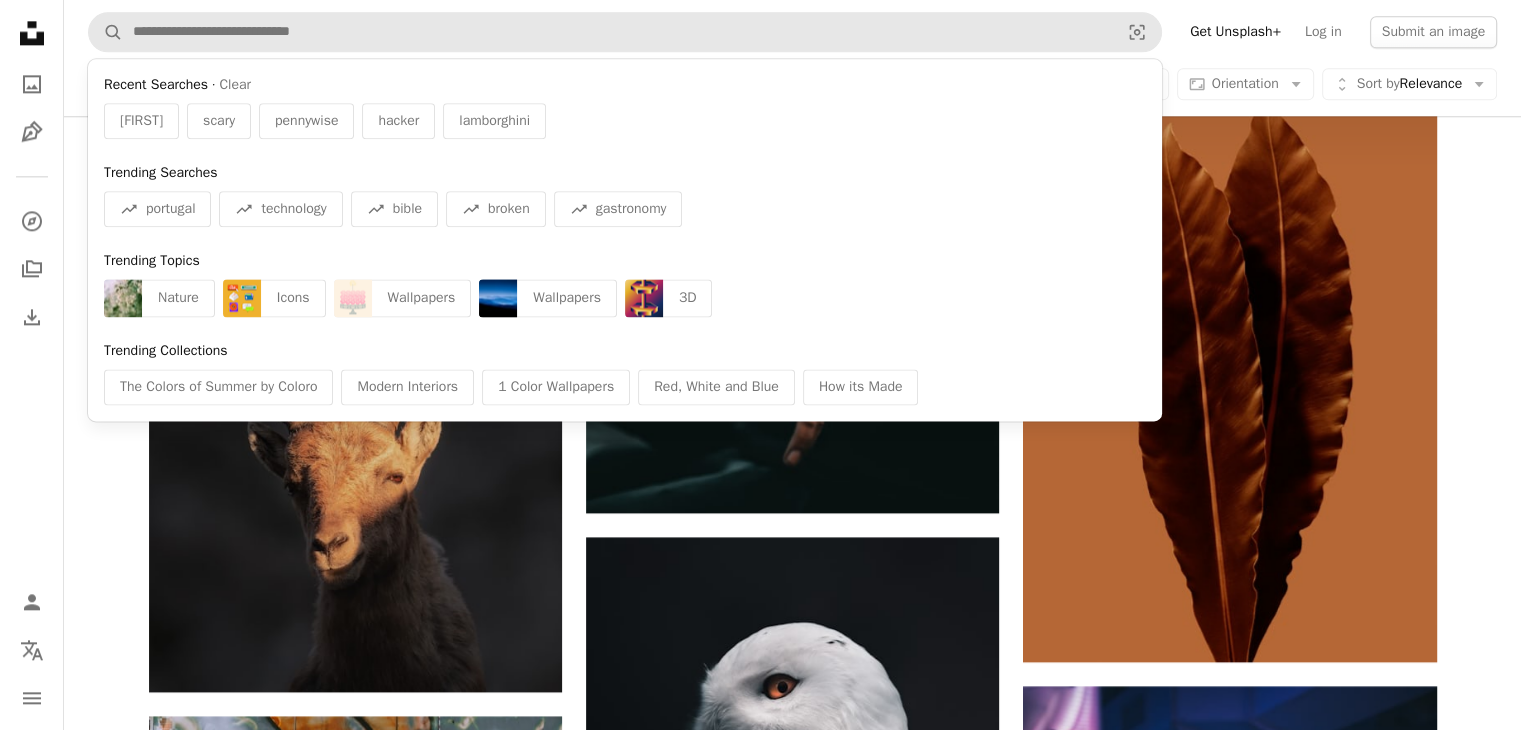 click on "A magnifying glass Recent Searches  ·  Clear angell scary pennywise hacker lamborghini Trending Searches A trend sign portugal A trend sign technology A trend sign bible A trend sign broken A trend sign gastronomy Trending Topics Nature Icons Wallpapers Wallpapers 3D Trending Collections The Colors of Summer by Coloro Modern Interiors 1 Color Wallpapers Red, White and Blue How its Made Visual search Get Unsplash+ Log in Submit an image" at bounding box center [792, 32] 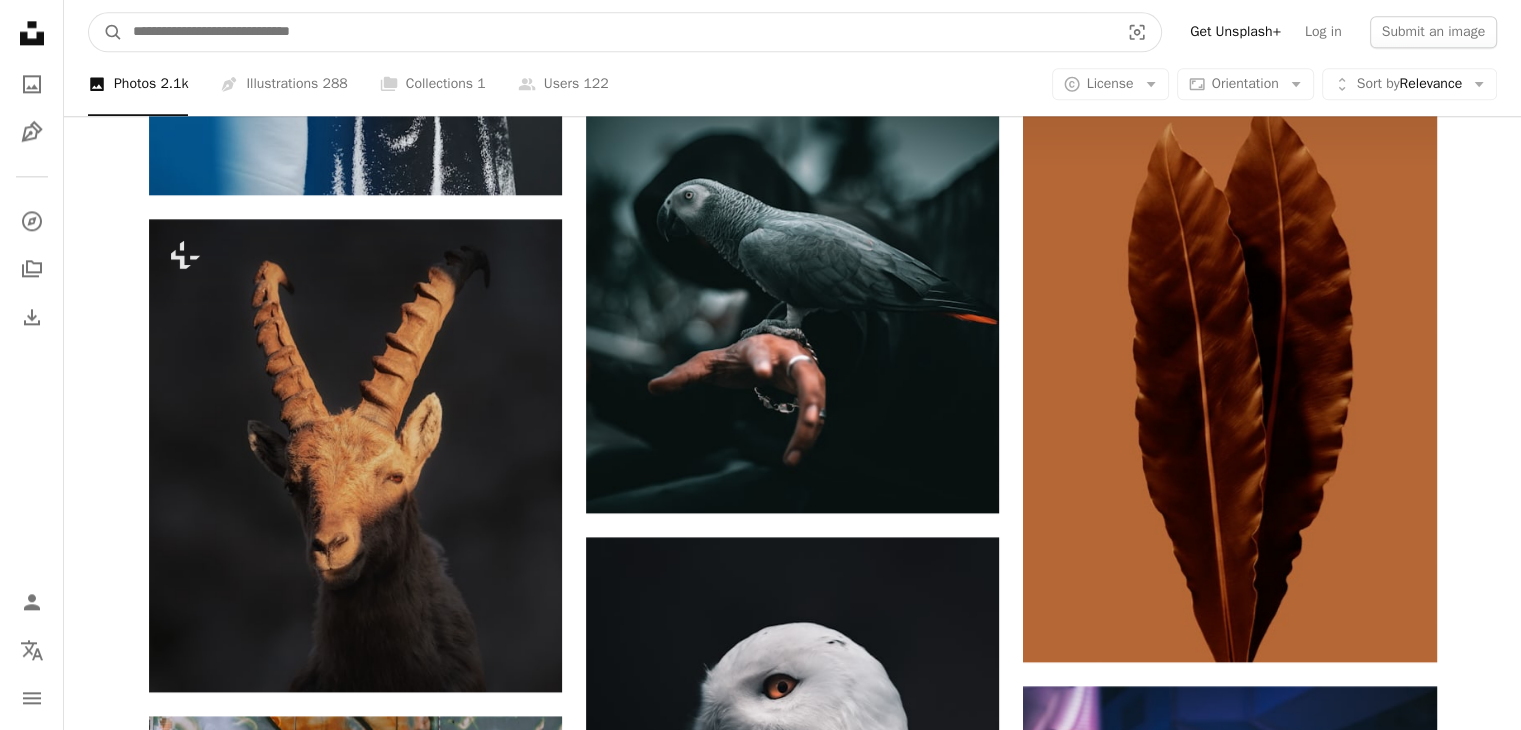 click at bounding box center [618, 32] 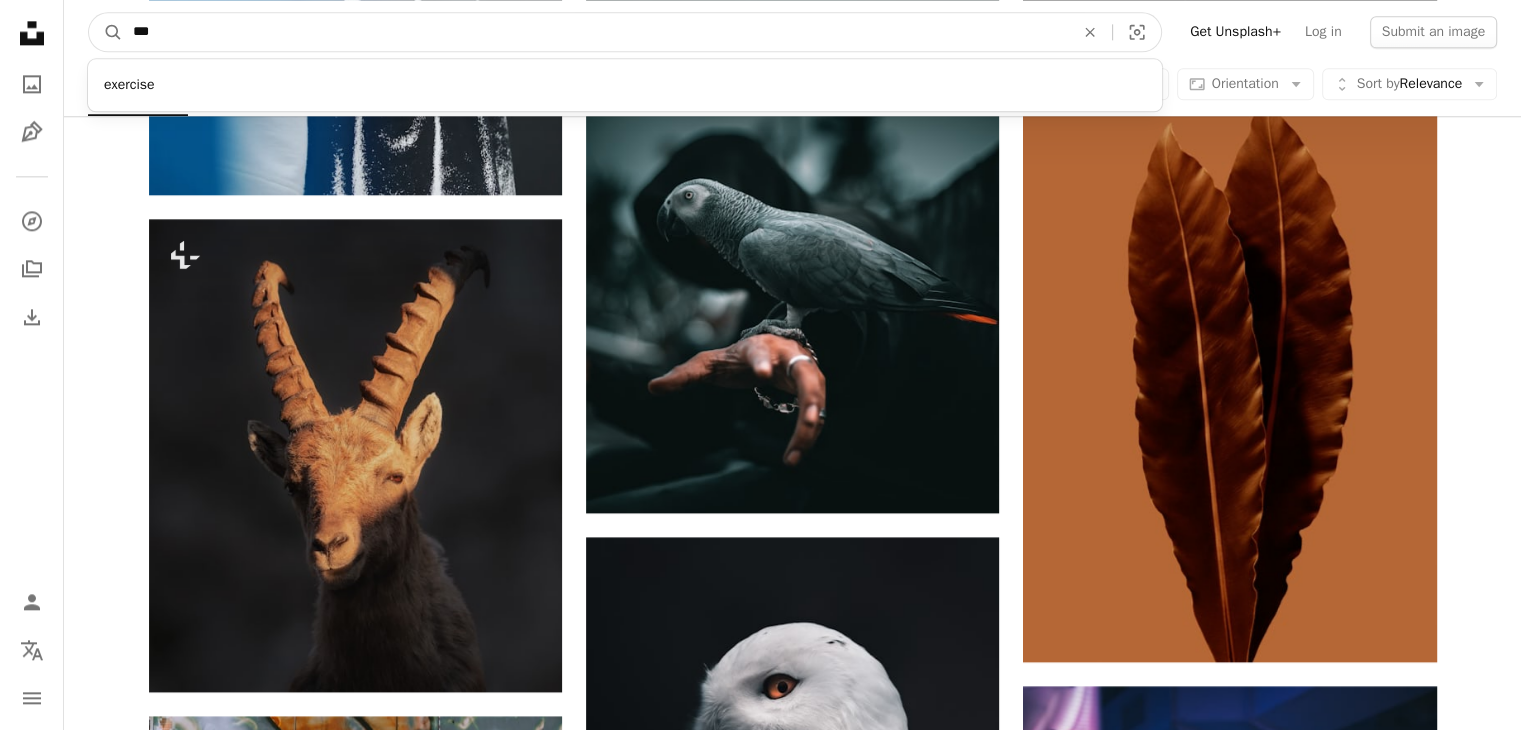 type on "***" 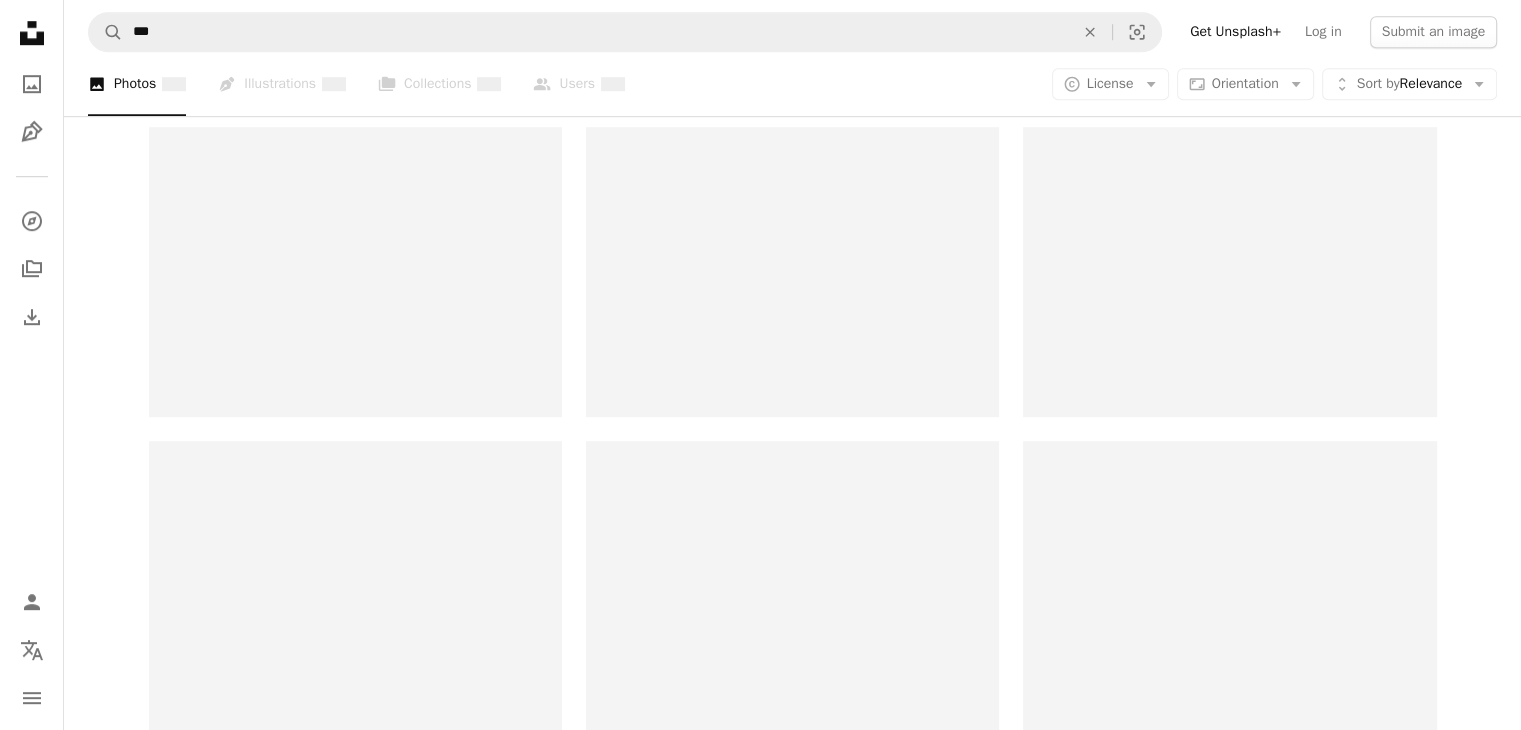 scroll, scrollTop: 0, scrollLeft: 0, axis: both 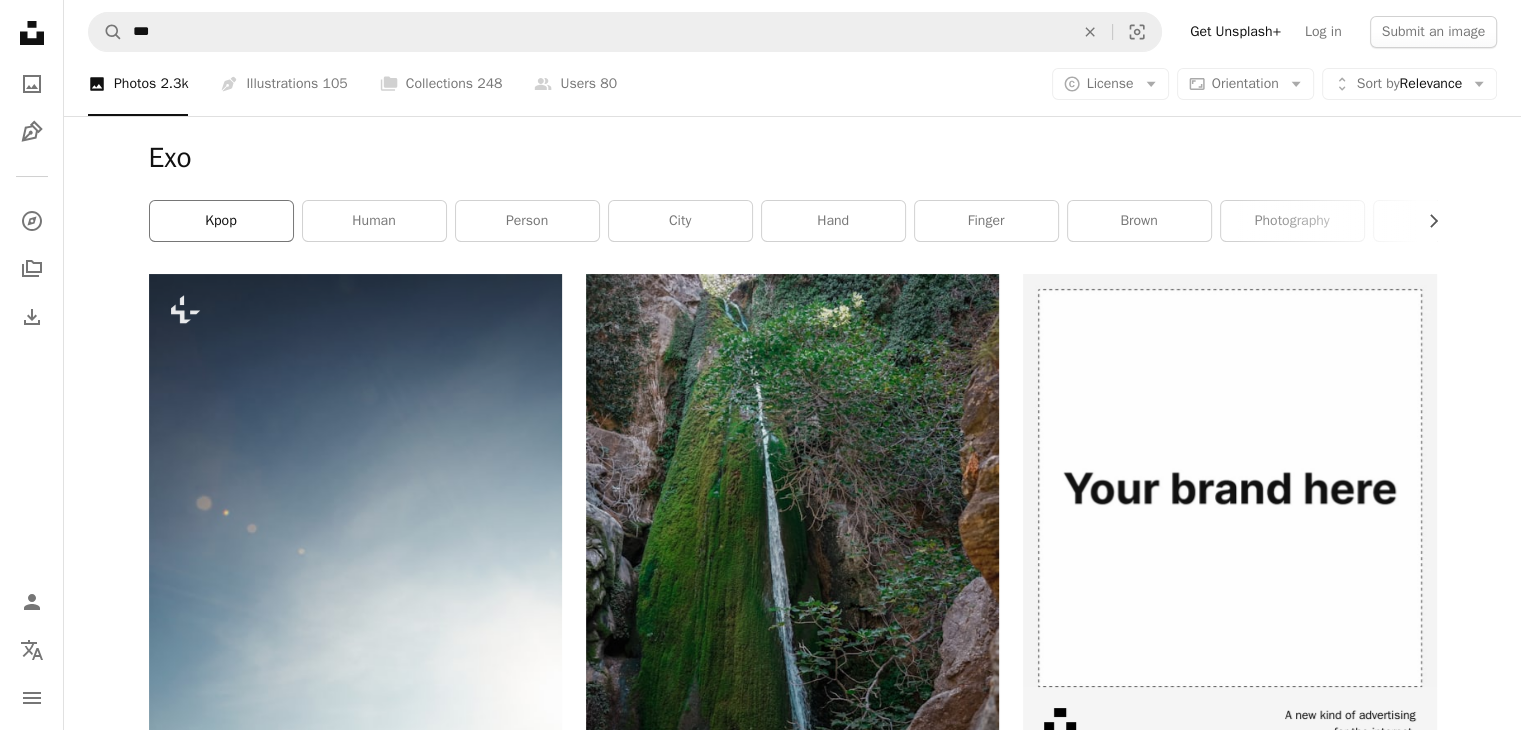 click on "kpop" at bounding box center (221, 221) 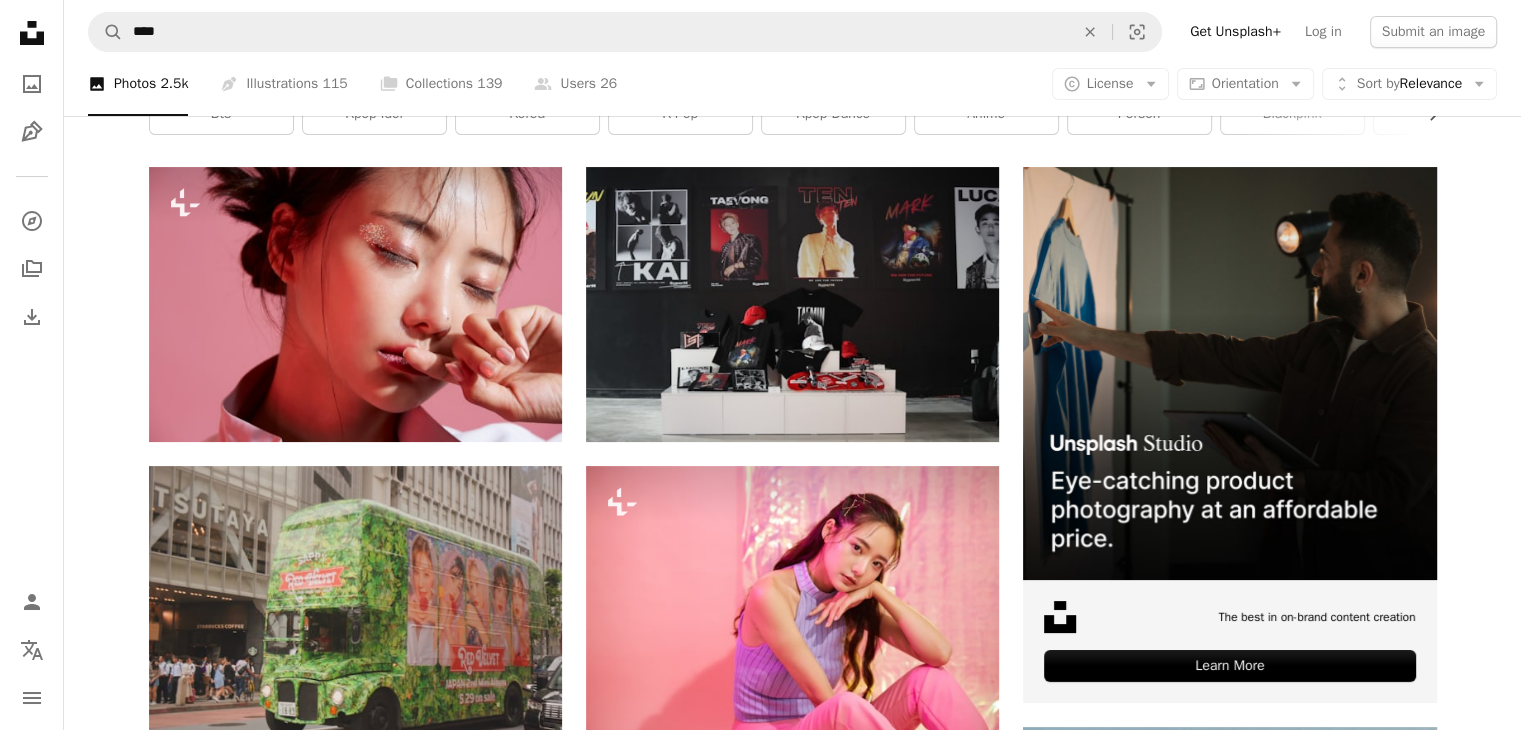 scroll, scrollTop: 0, scrollLeft: 0, axis: both 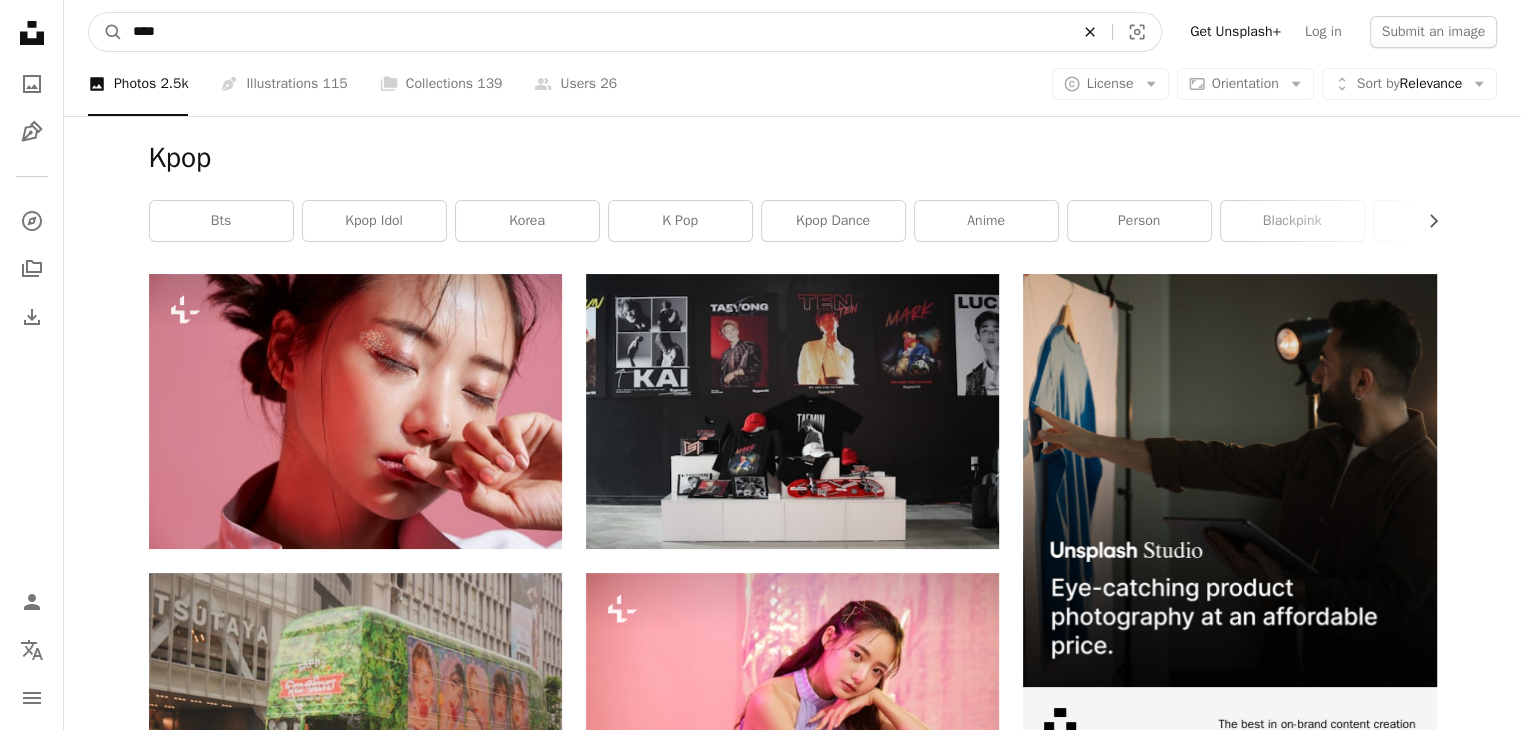 click on "An X shape" 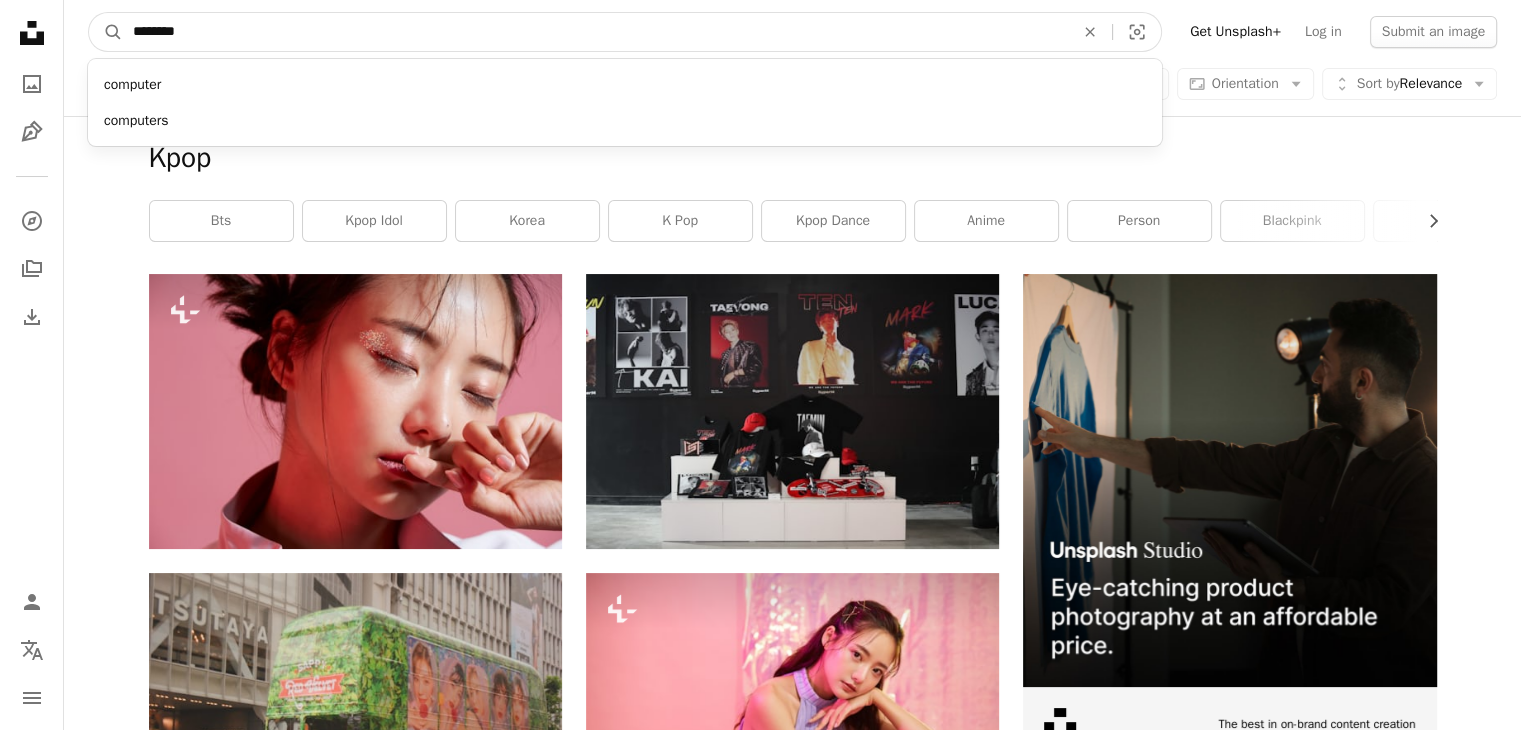 type on "********" 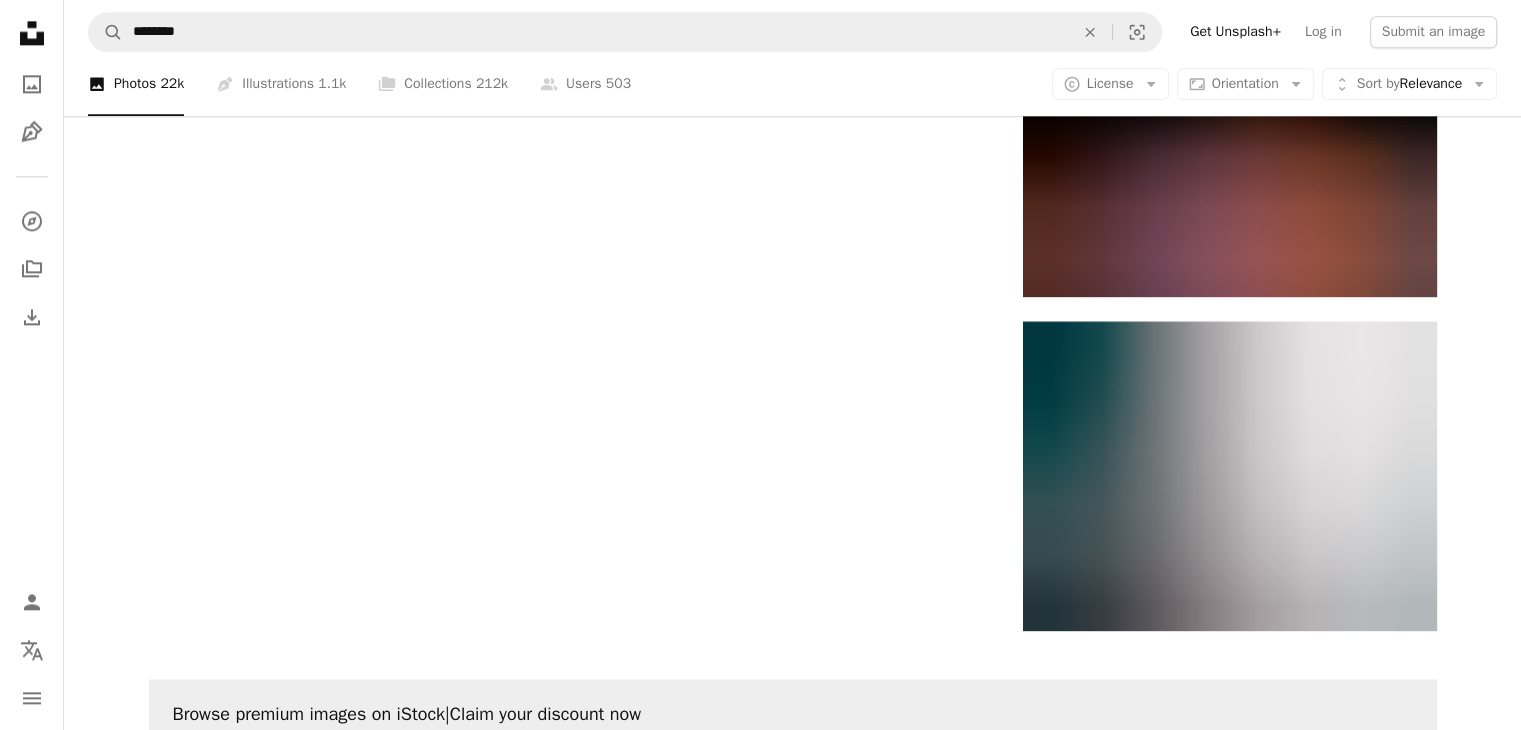 scroll, scrollTop: 0, scrollLeft: 0, axis: both 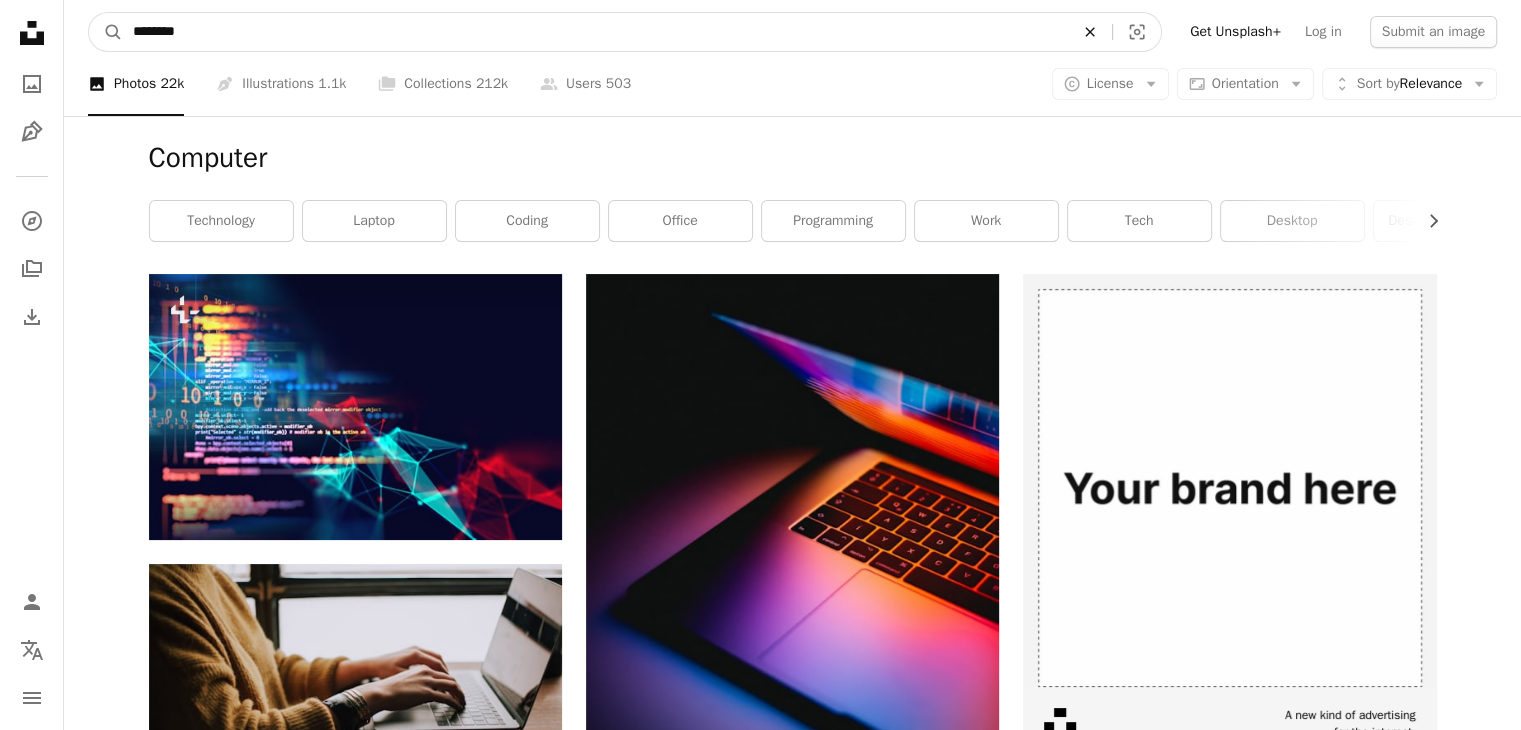 click on "An X shape" 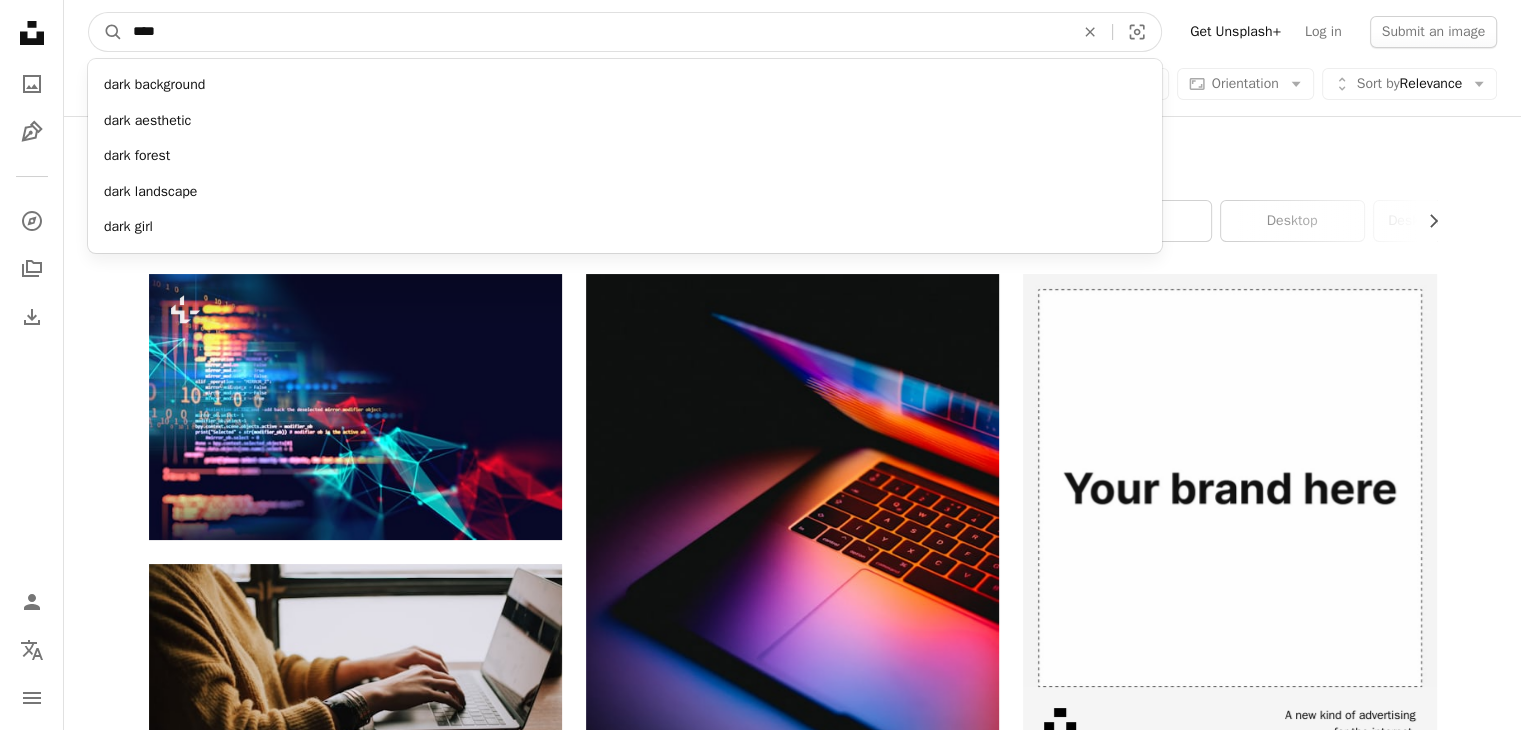 type on "****" 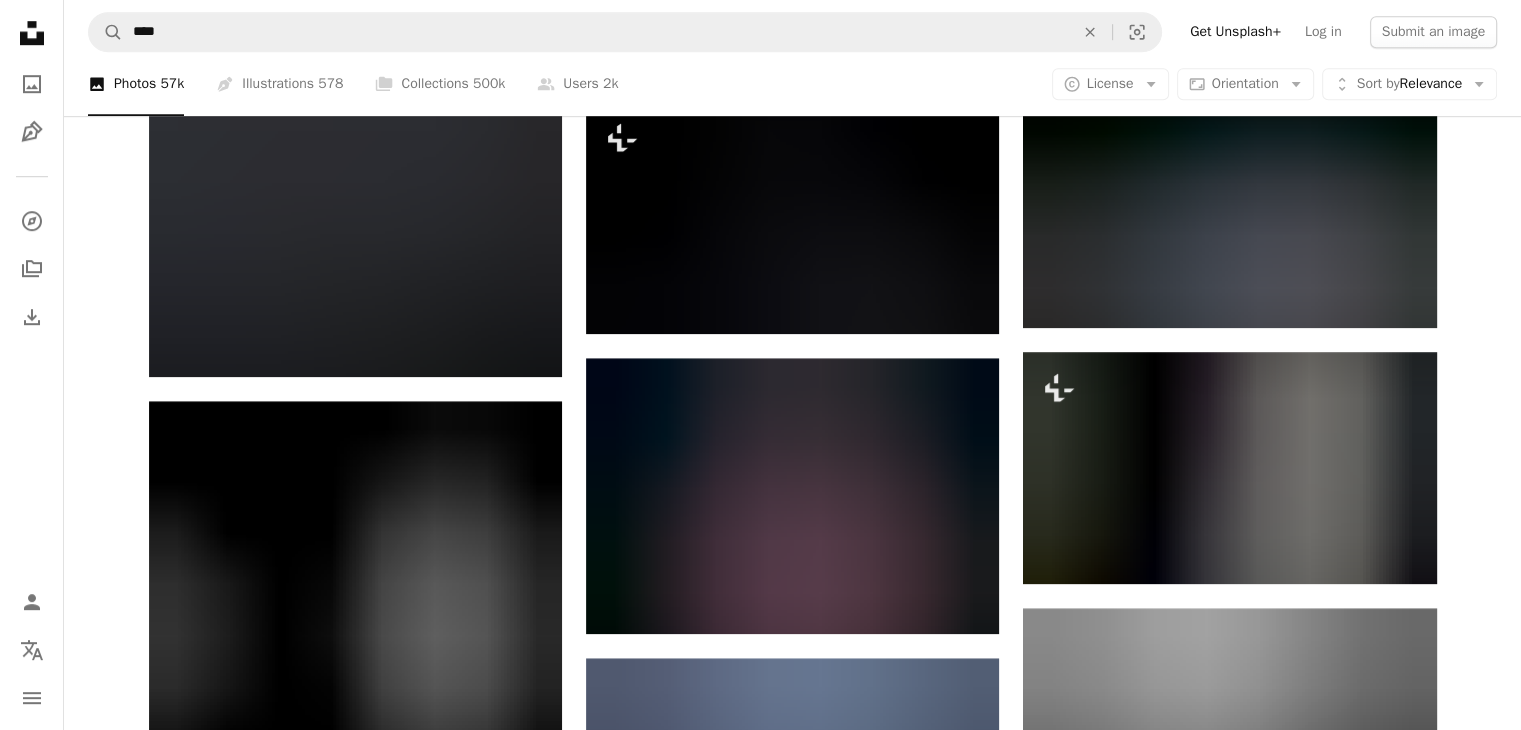 scroll, scrollTop: 0, scrollLeft: 0, axis: both 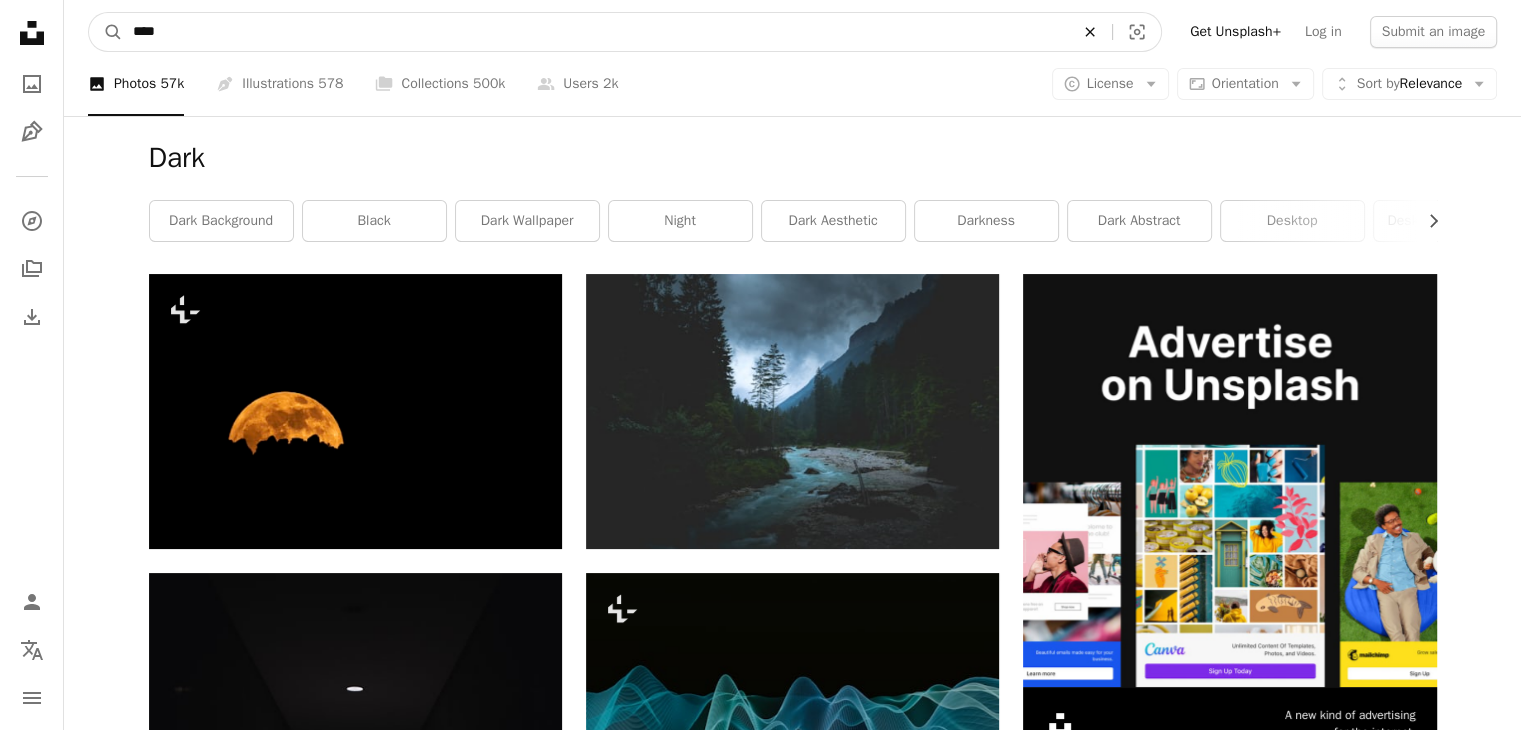click on "An X shape" 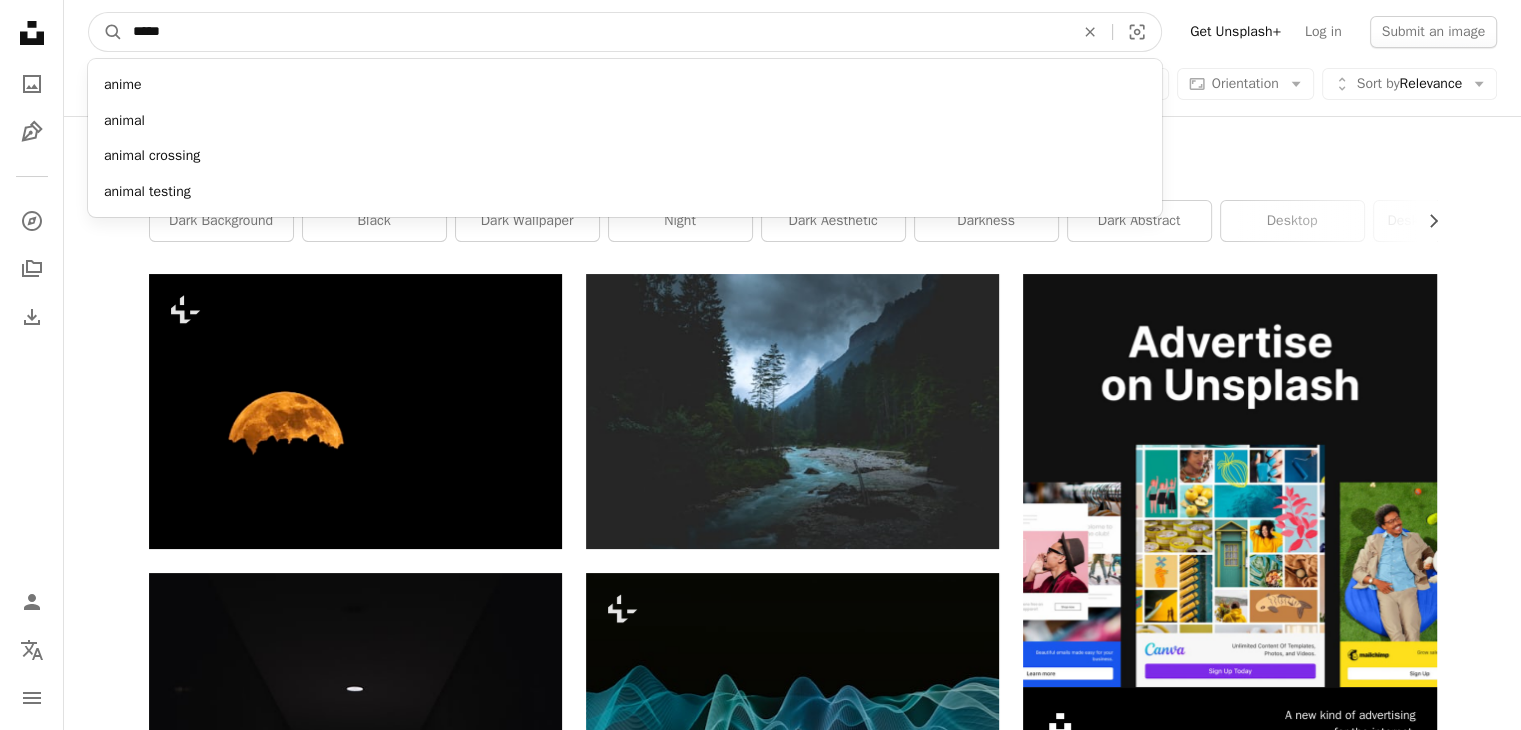type on "*****" 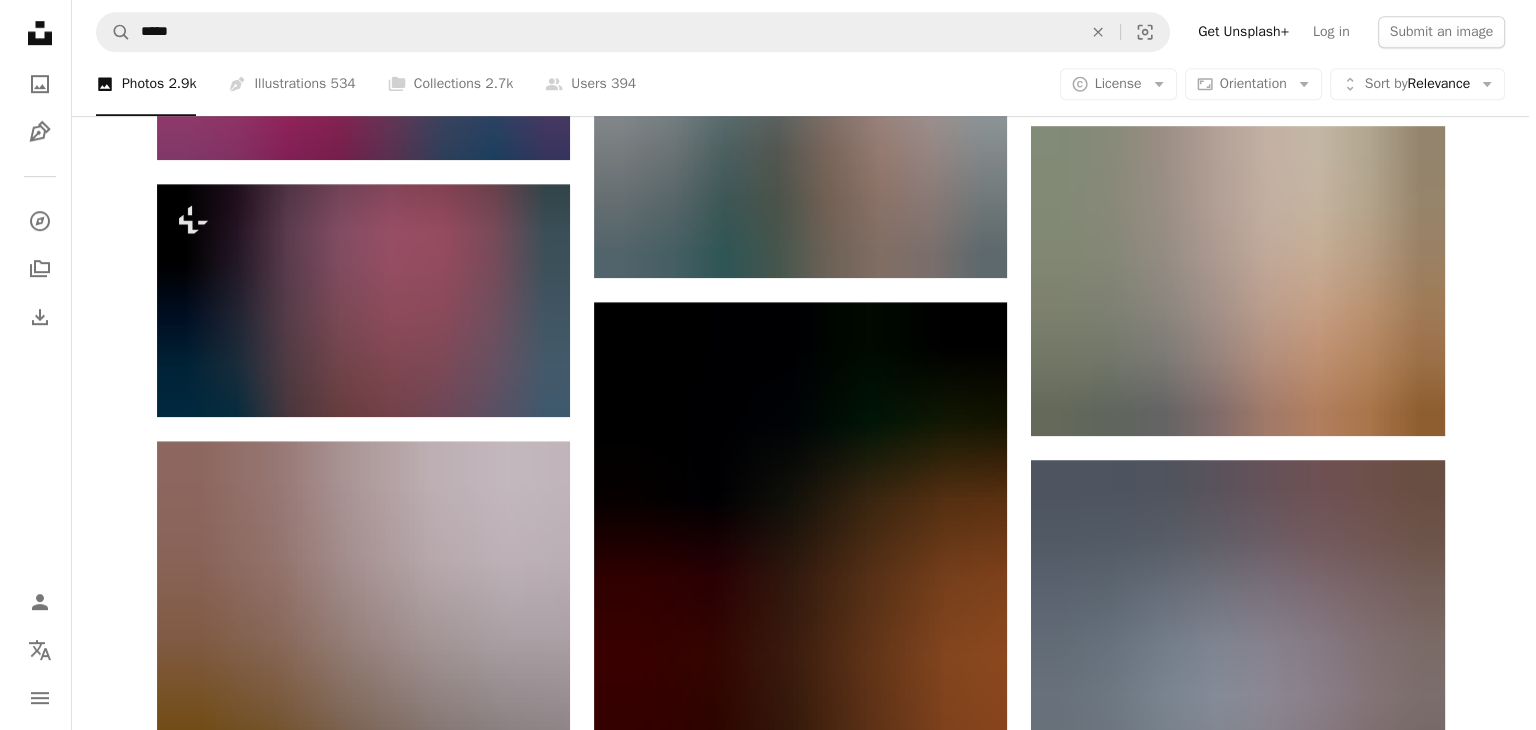 scroll, scrollTop: 1248, scrollLeft: 0, axis: vertical 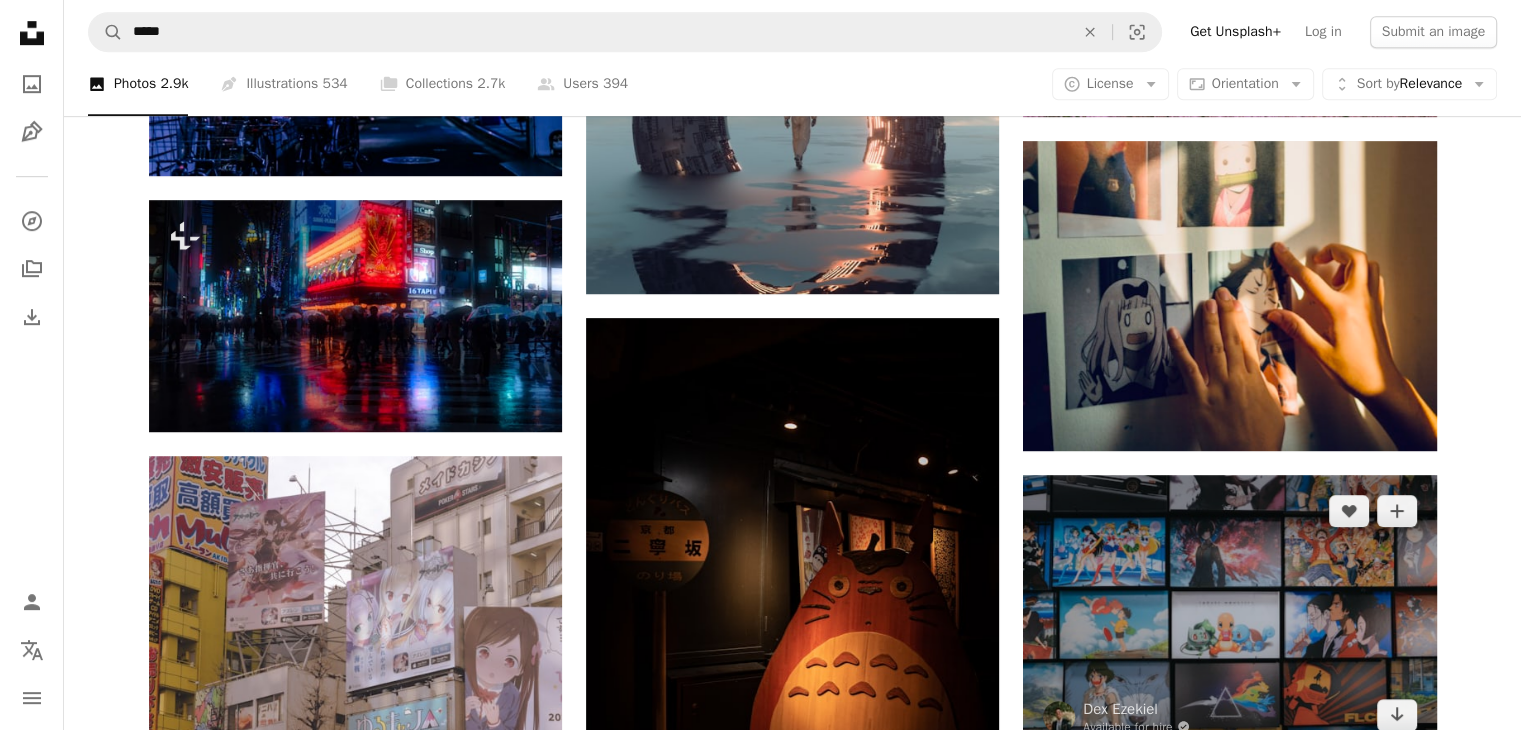click at bounding box center (1229, 612) 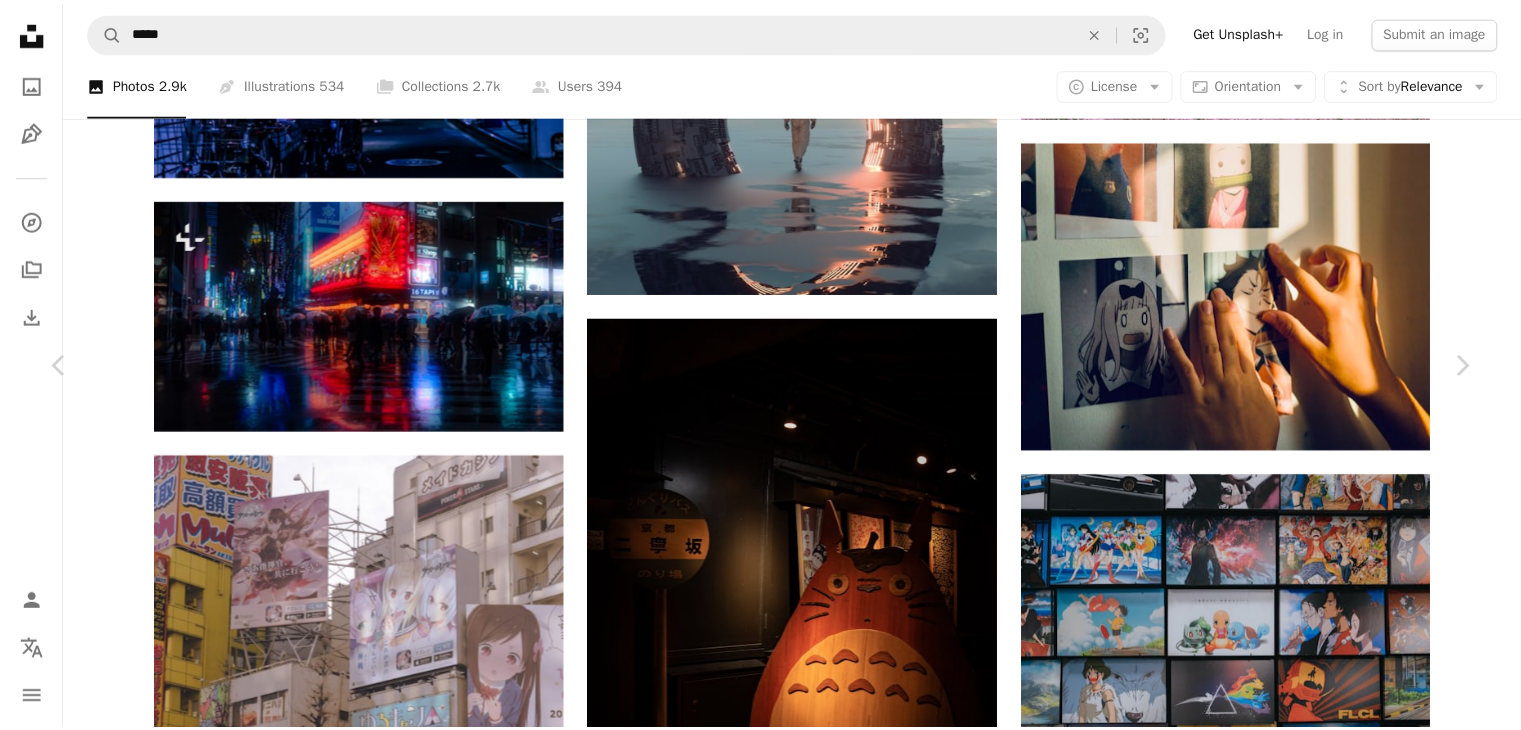 scroll, scrollTop: 0, scrollLeft: 0, axis: both 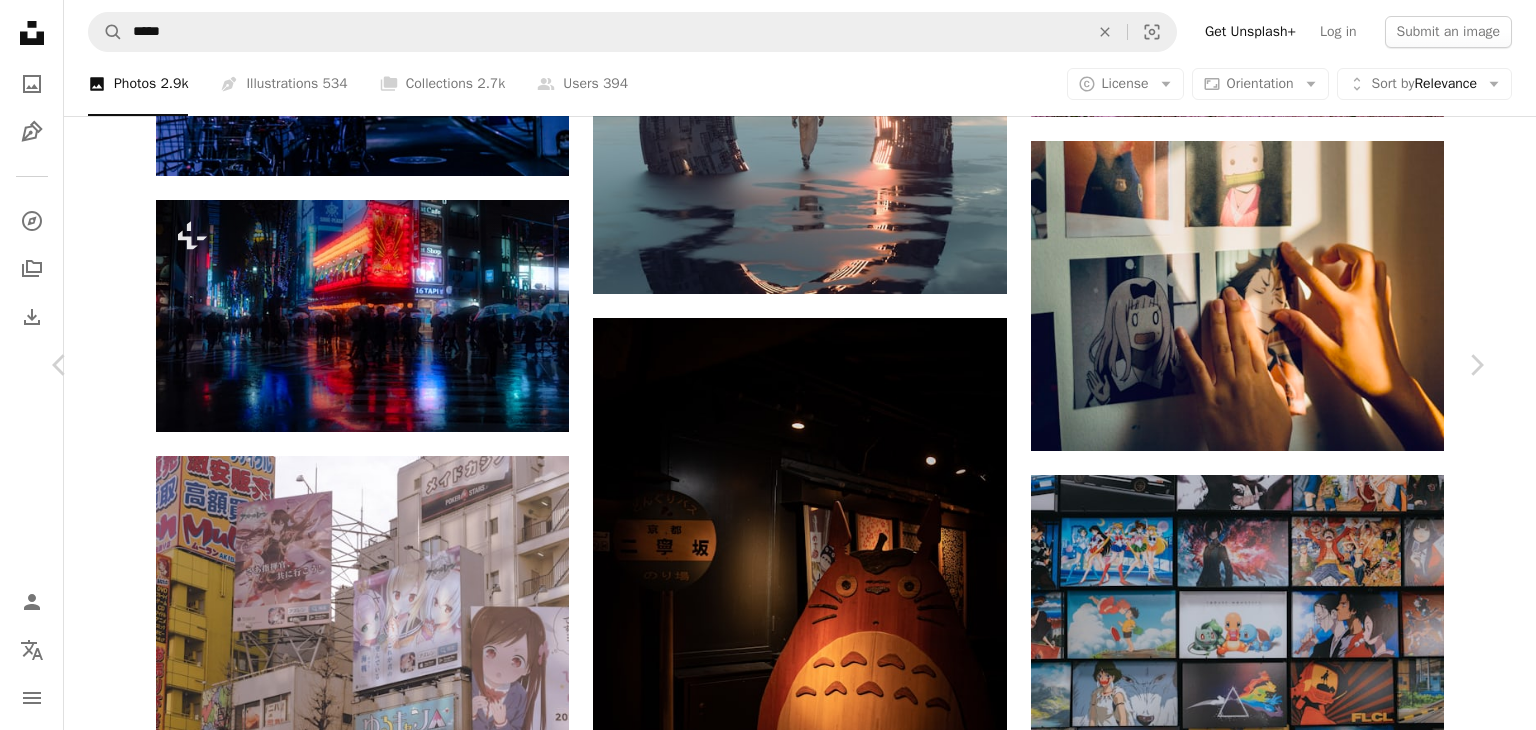 click on "An X shape" at bounding box center [20, 20] 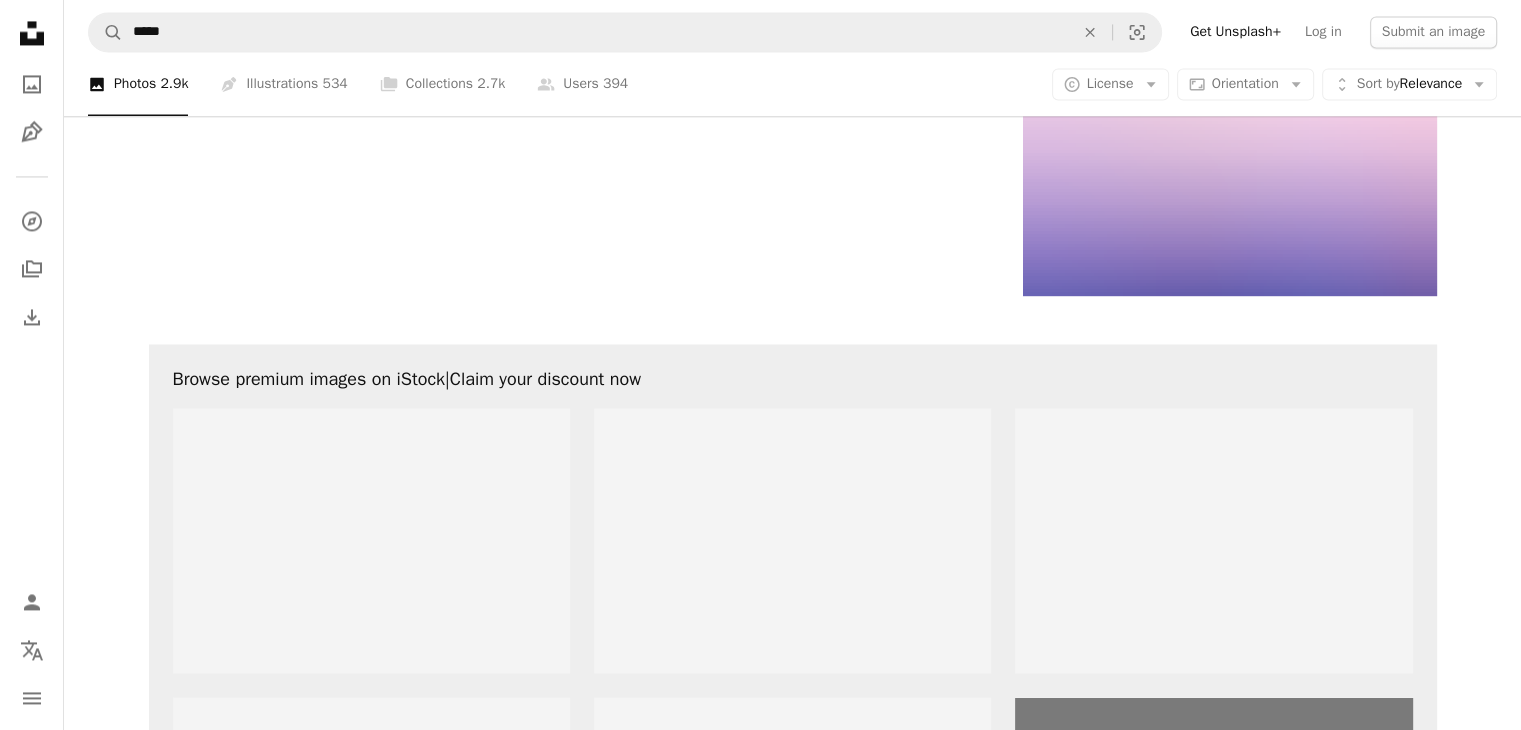 scroll, scrollTop: 0, scrollLeft: 0, axis: both 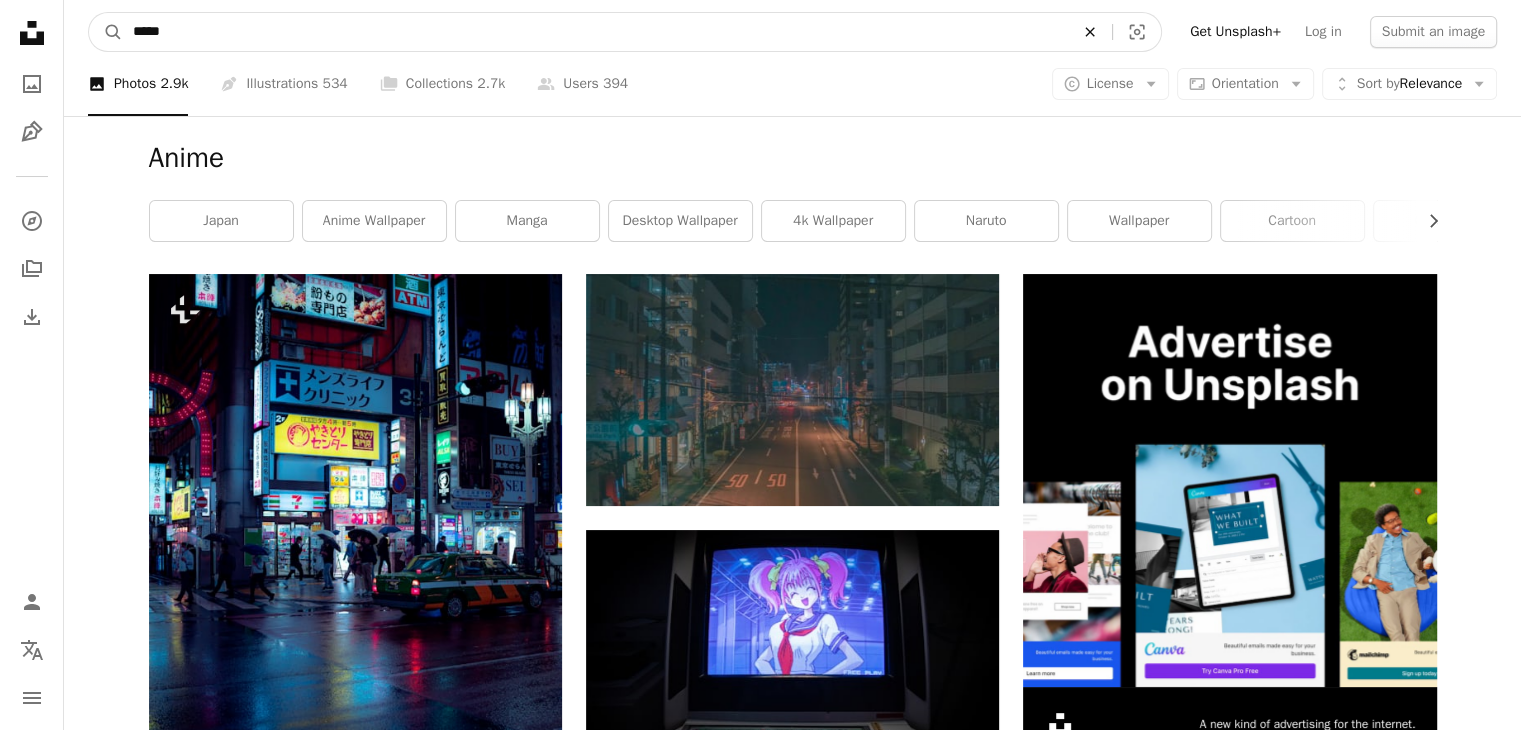 click on "An X shape" 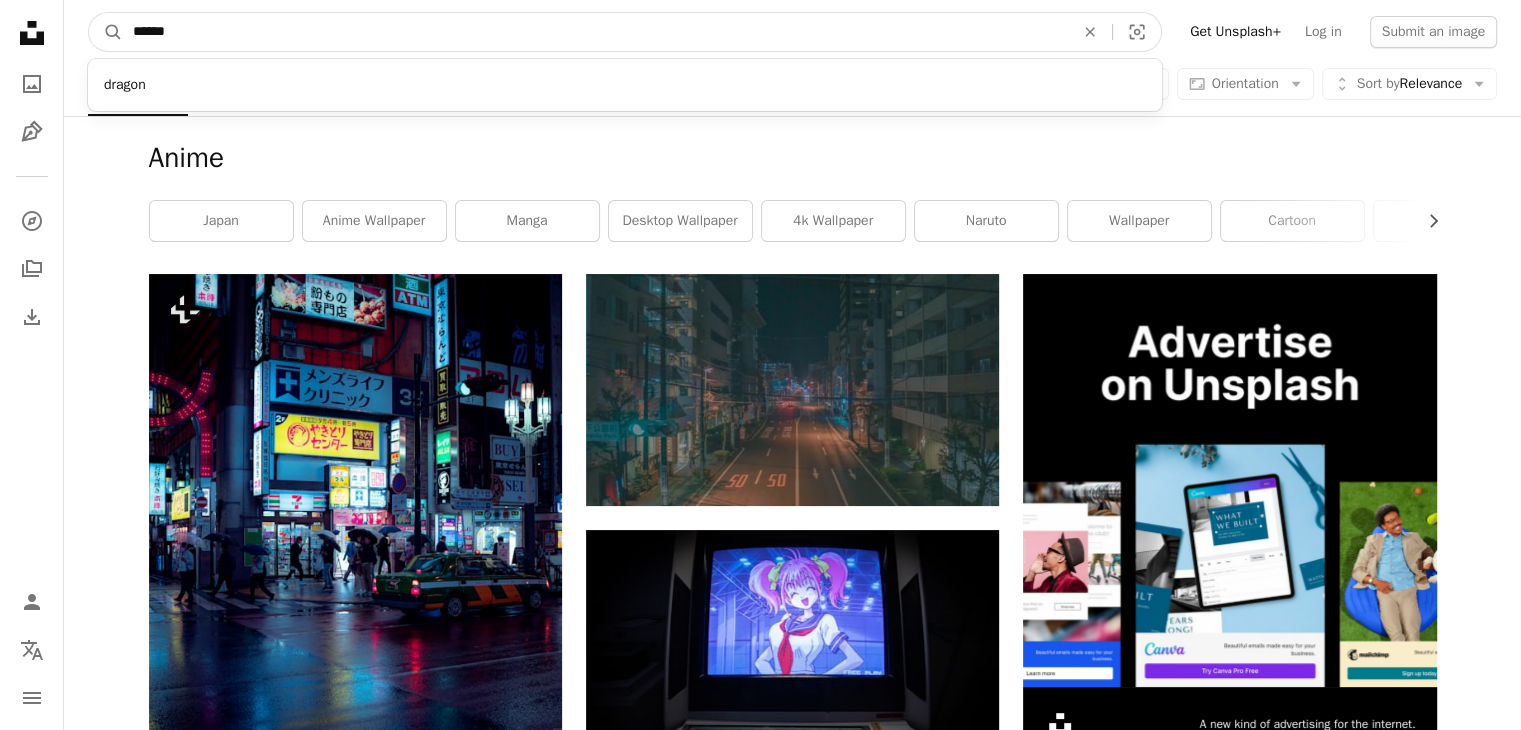 type on "******" 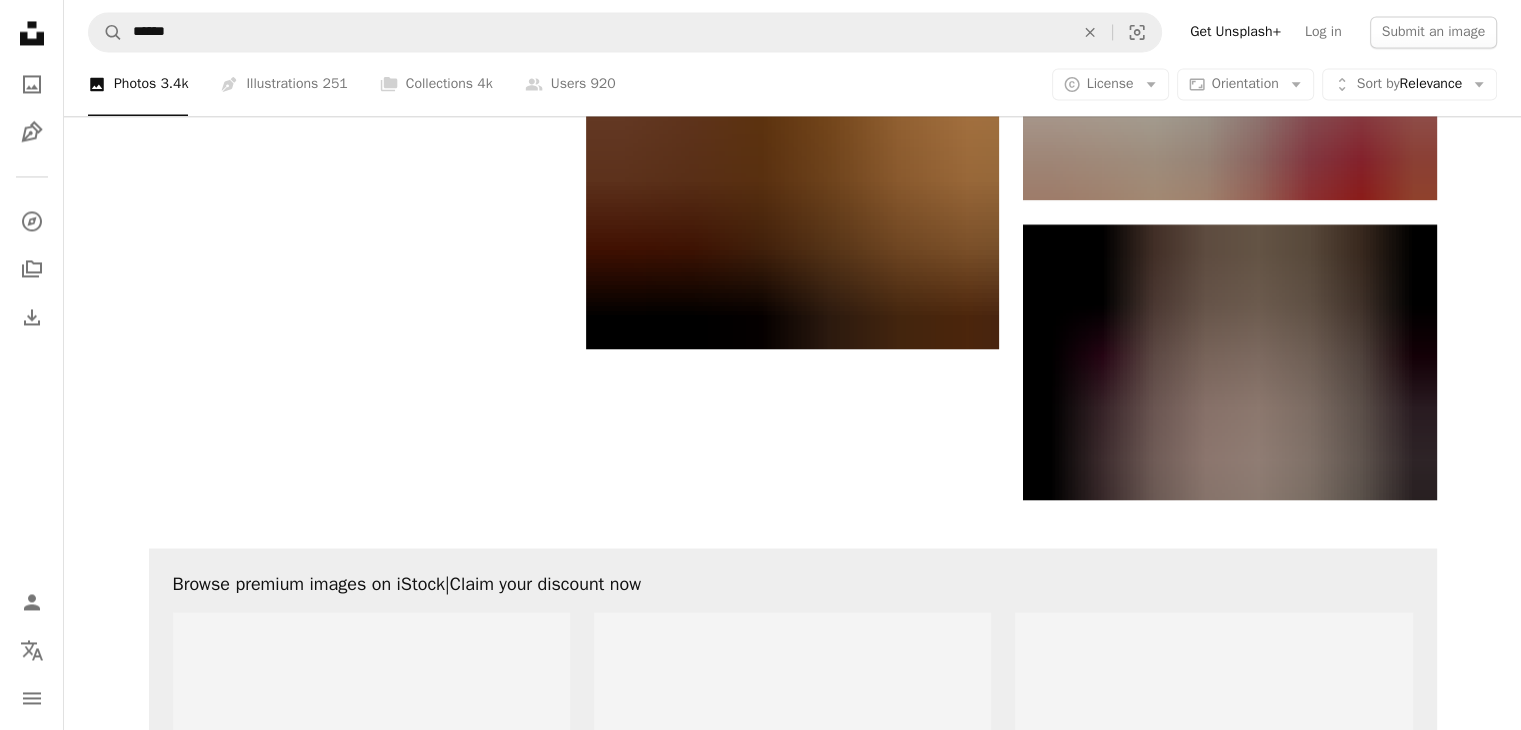 scroll, scrollTop: 1362, scrollLeft: 0, axis: vertical 